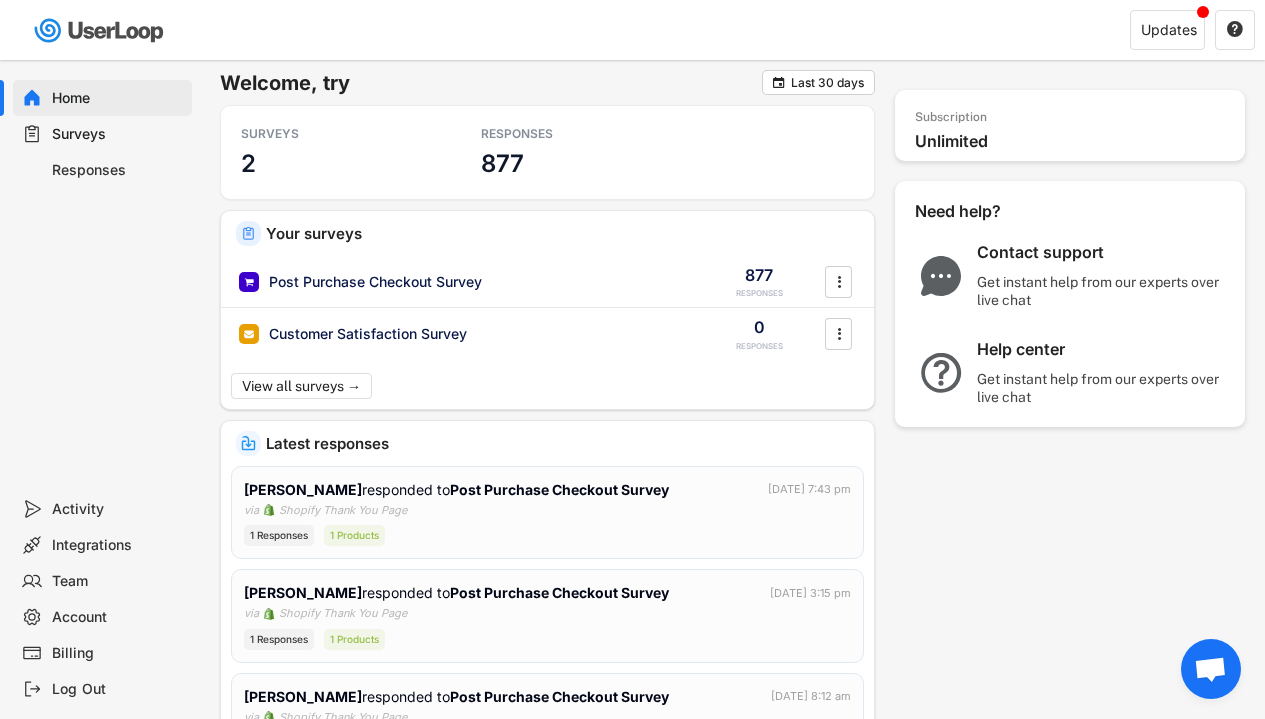 scroll, scrollTop: 0, scrollLeft: 0, axis: both 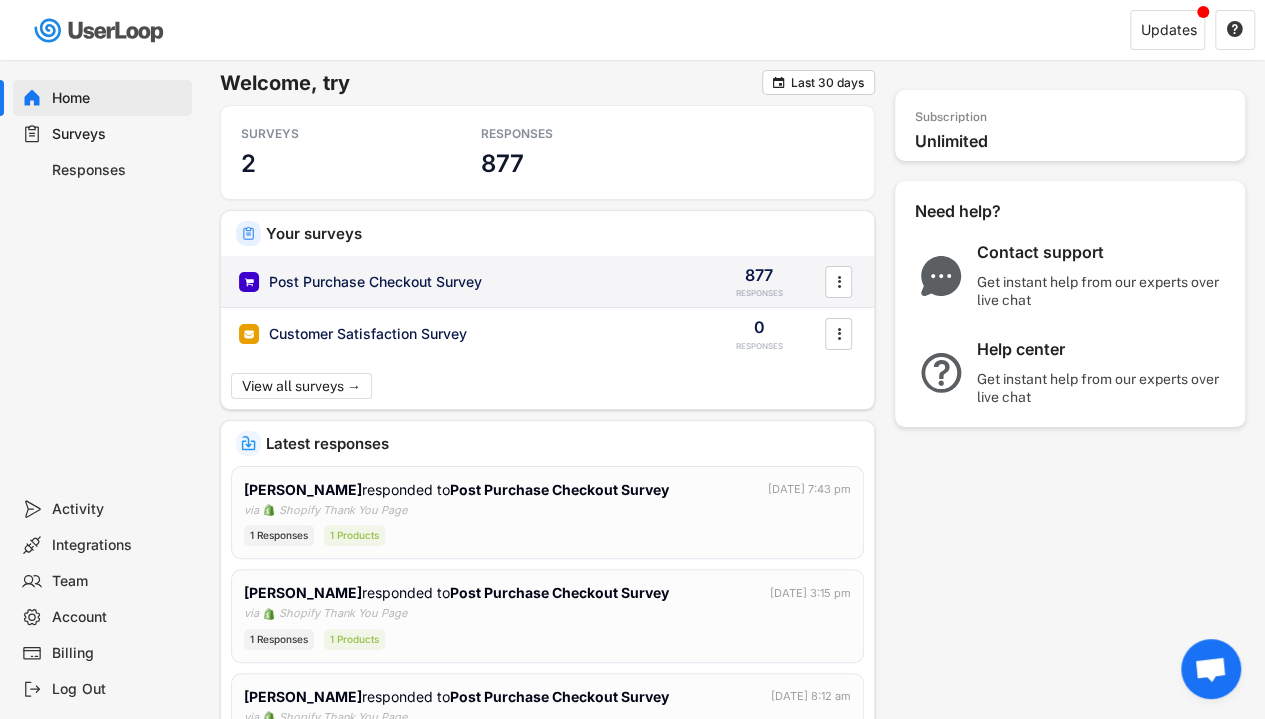 click on "Post Purchase Checkout Survey" at bounding box center (375, 282) 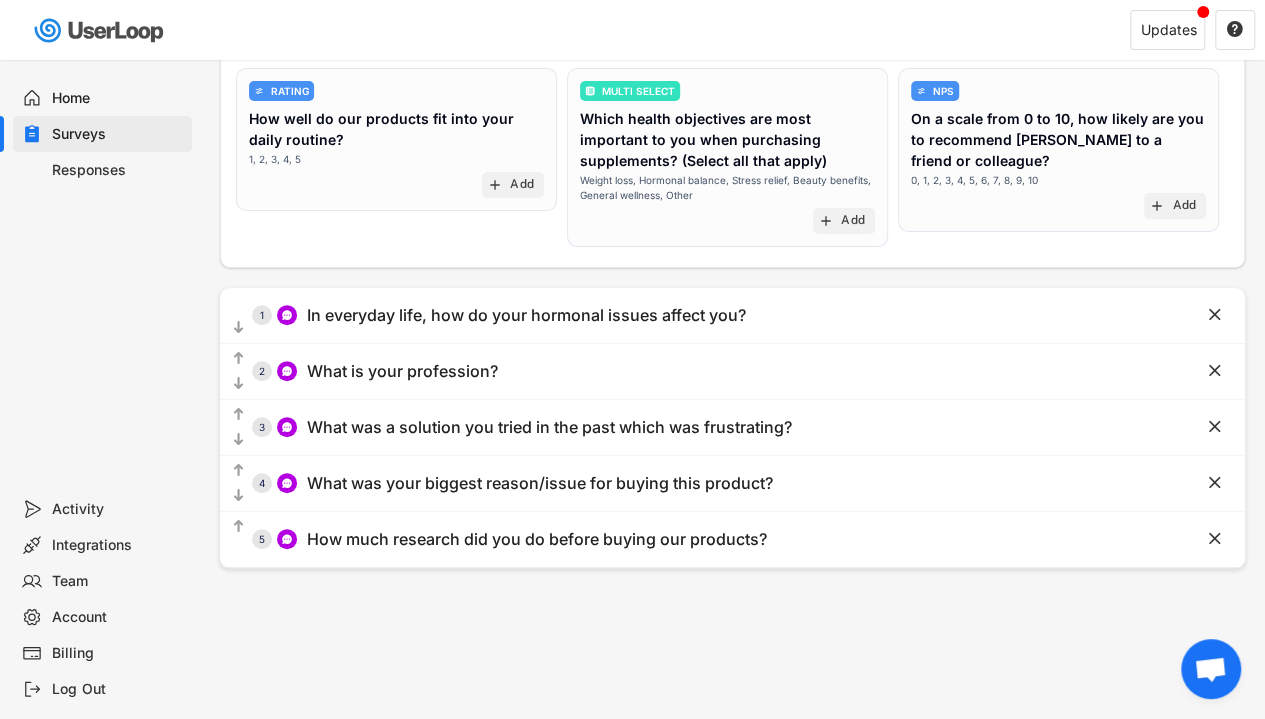 scroll, scrollTop: 204, scrollLeft: 0, axis: vertical 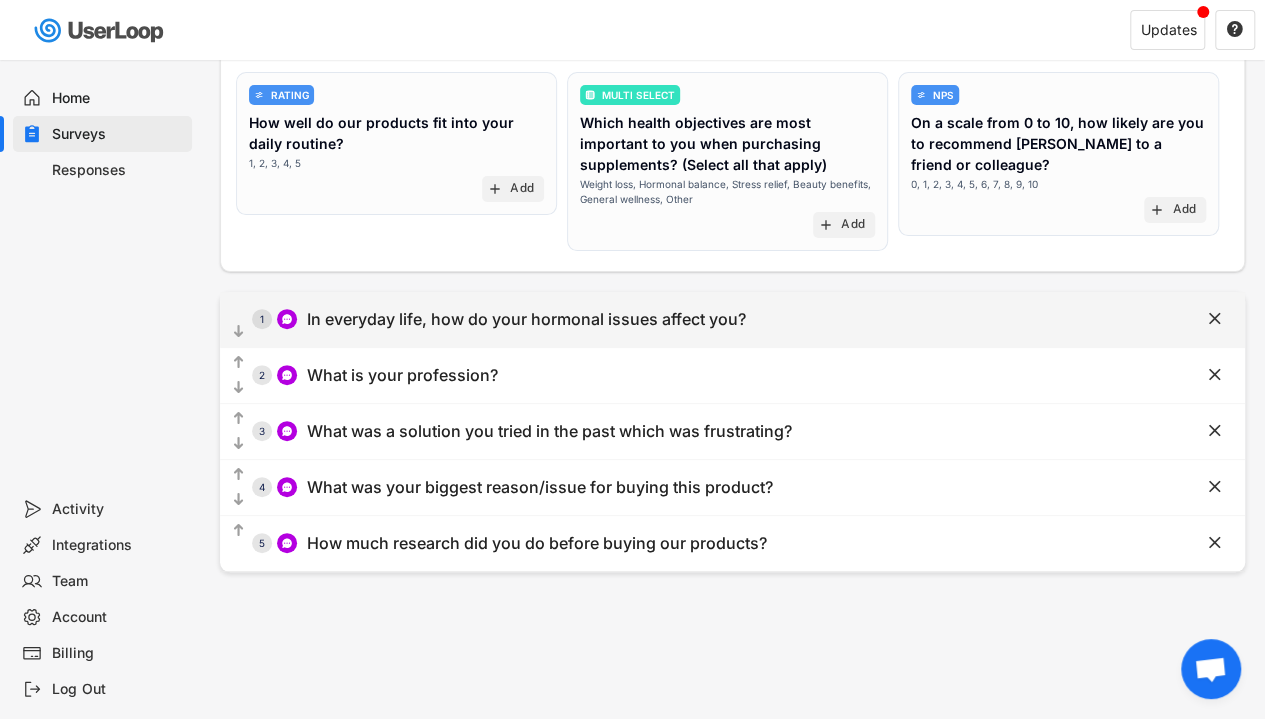 click on "In everyday life, how do your hormonal issues affect you?" at bounding box center (526, 319) 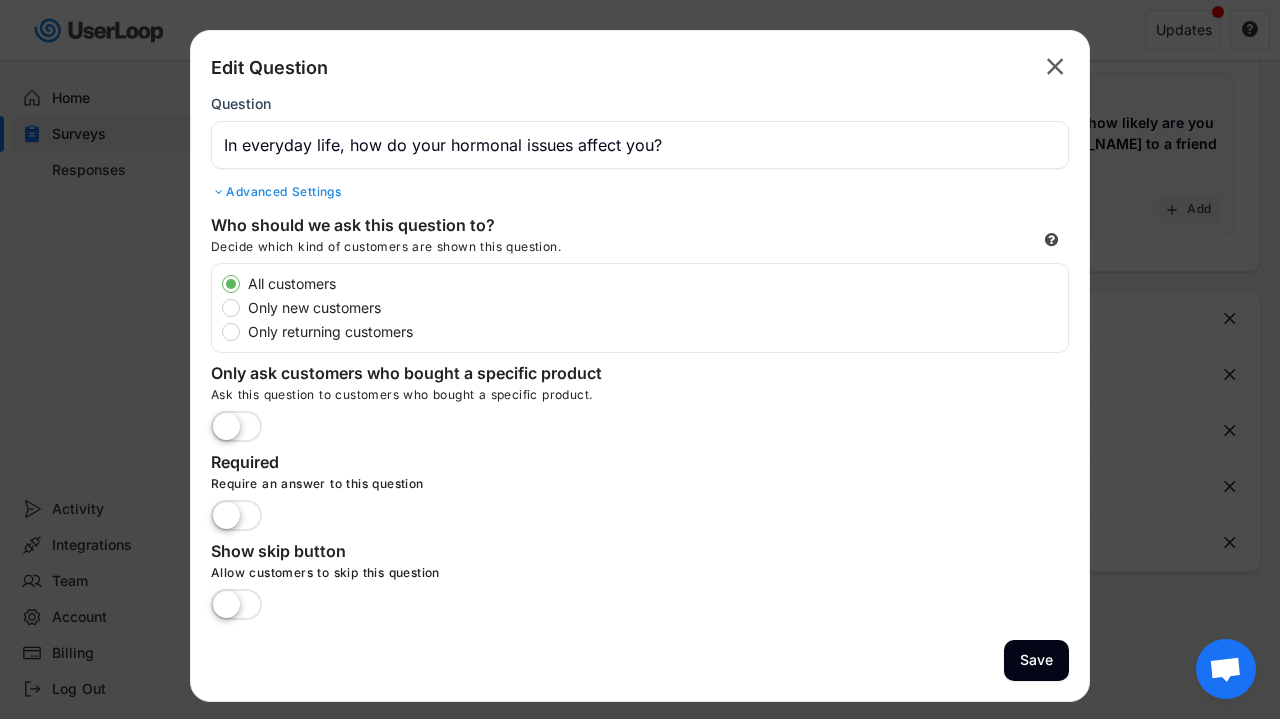 click at bounding box center (640, 359) 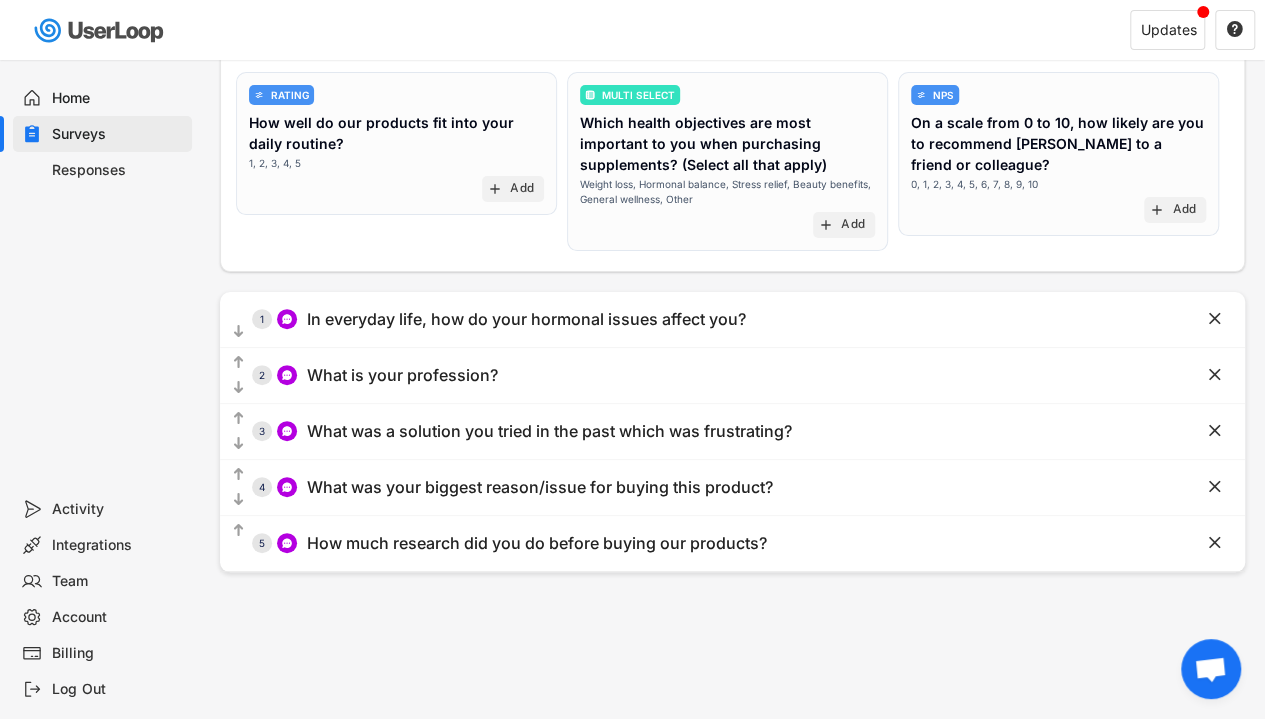 scroll, scrollTop: 0, scrollLeft: 0, axis: both 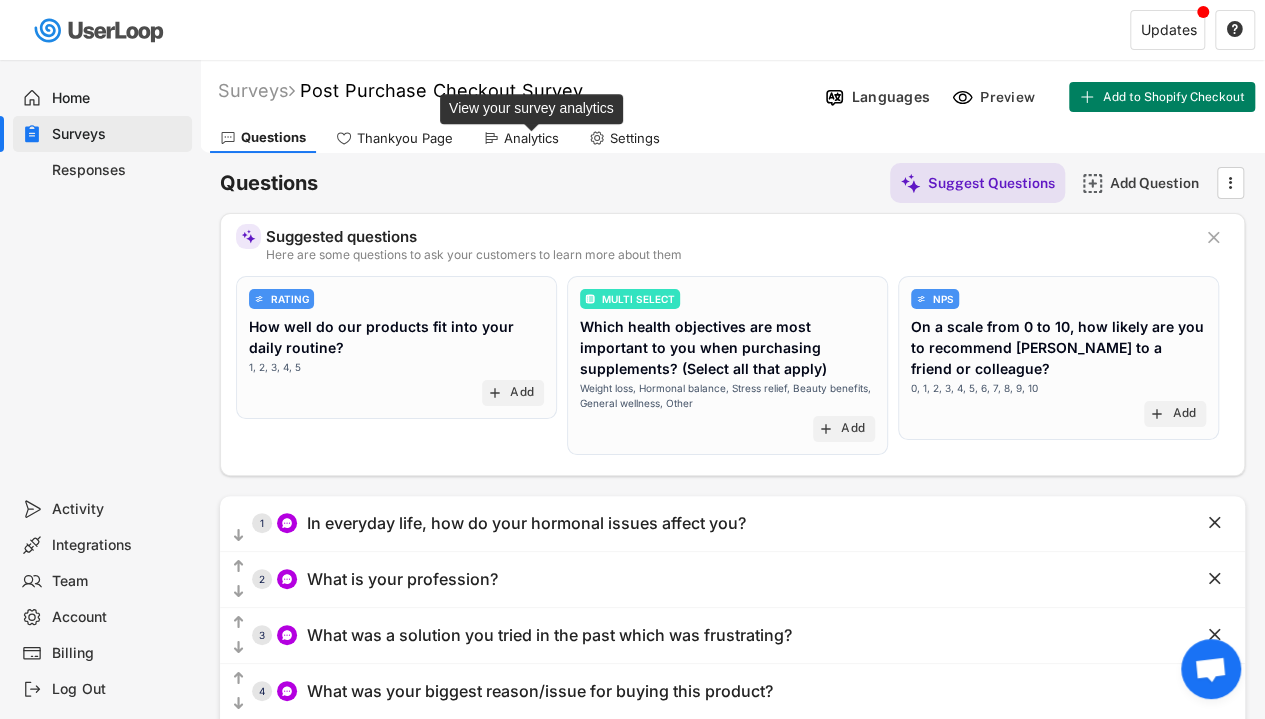 click on "Analytics" at bounding box center [531, 138] 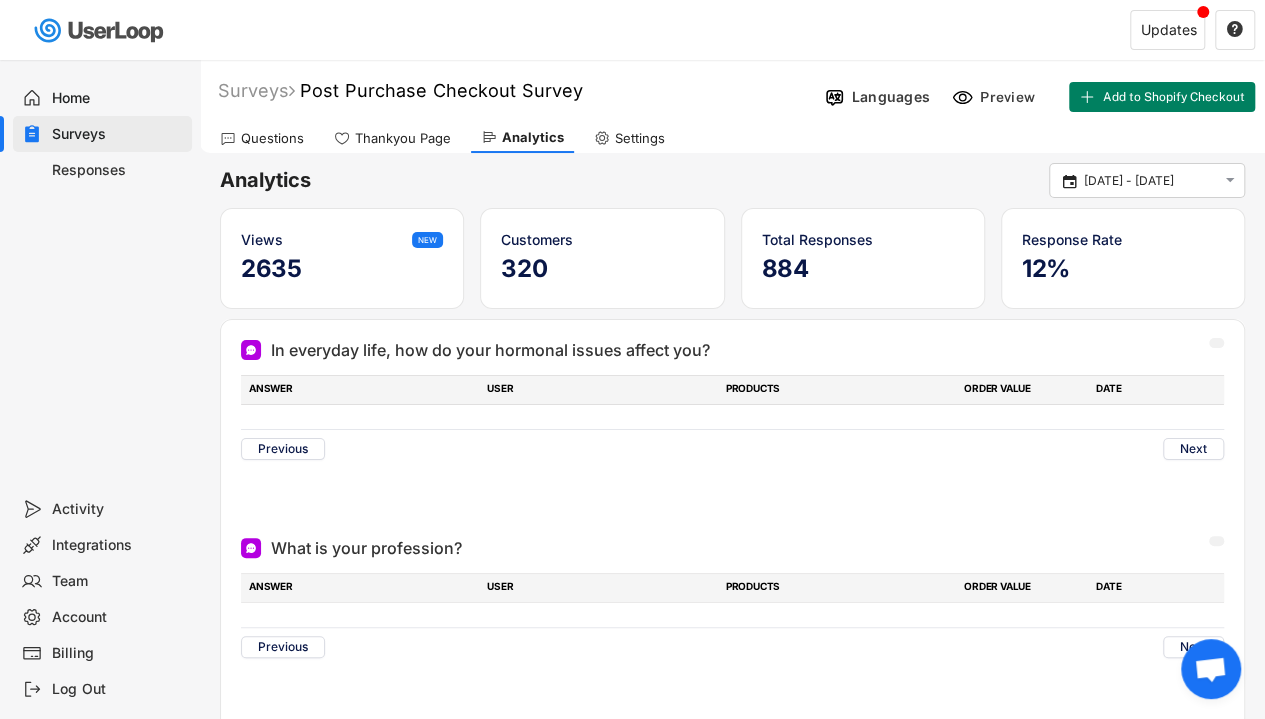 scroll, scrollTop: 188, scrollLeft: 0, axis: vertical 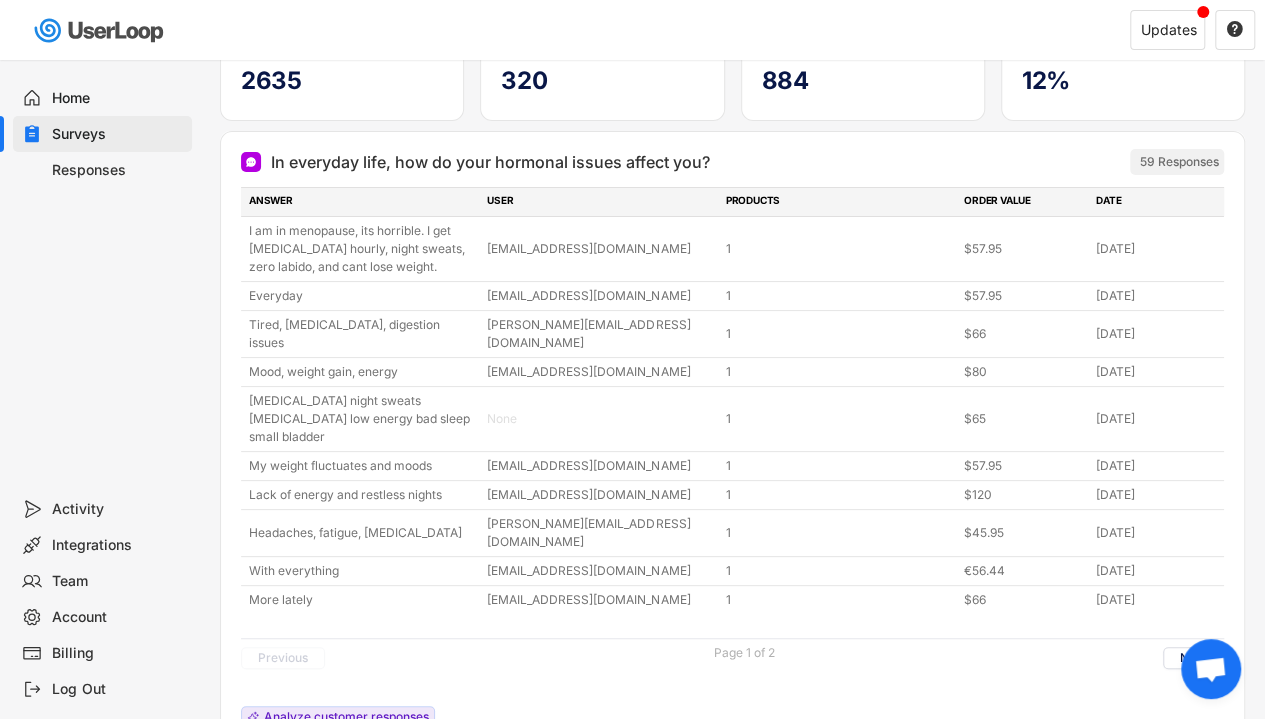 drag, startPoint x: 1164, startPoint y: 551, endPoint x: 220, endPoint y: 168, distance: 1018.73694 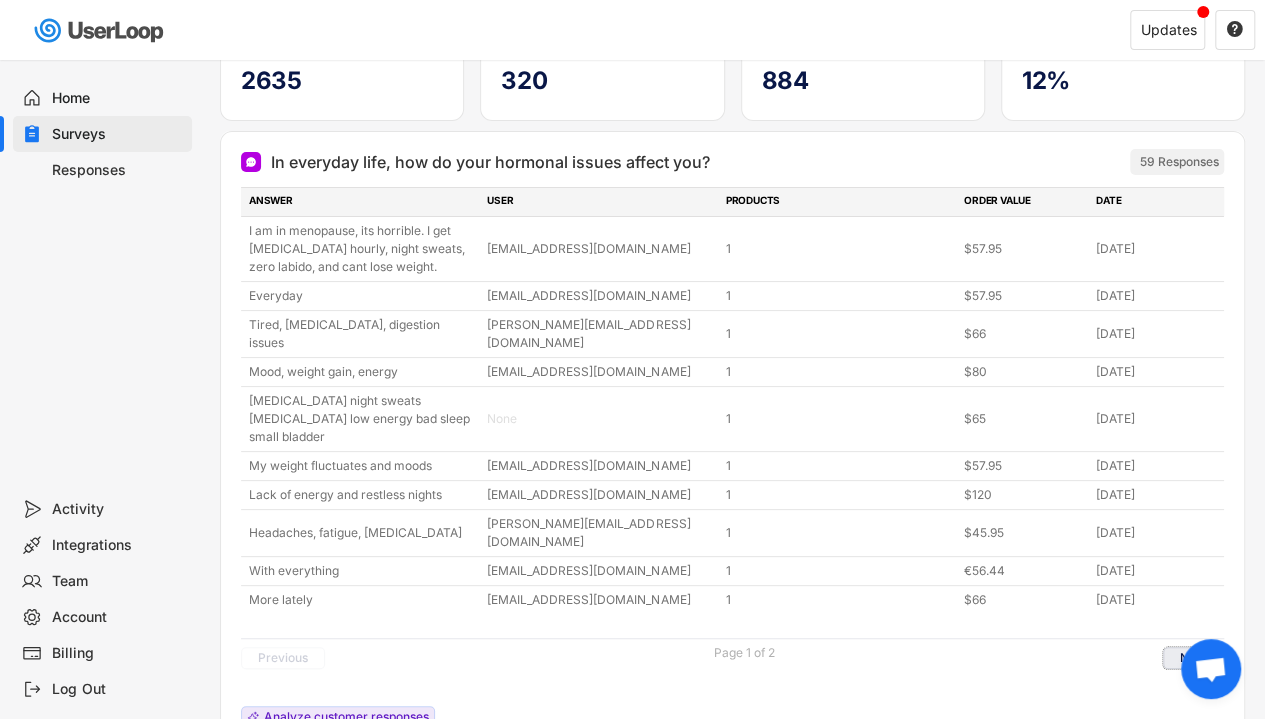 click on "Next" at bounding box center (1193, 658) 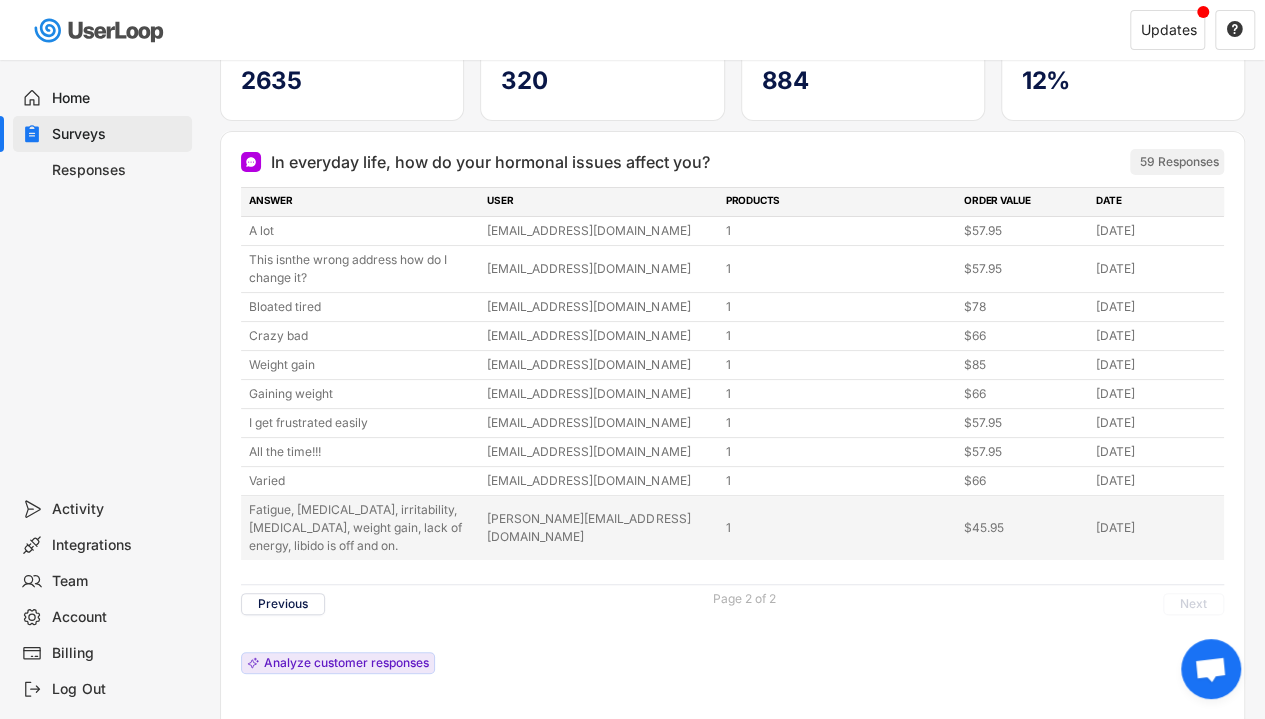 click on "Fatigue, [MEDICAL_DATA], irritability, [MEDICAL_DATA], weight gain, lack of energy, libido is off and on." at bounding box center [362, 528] 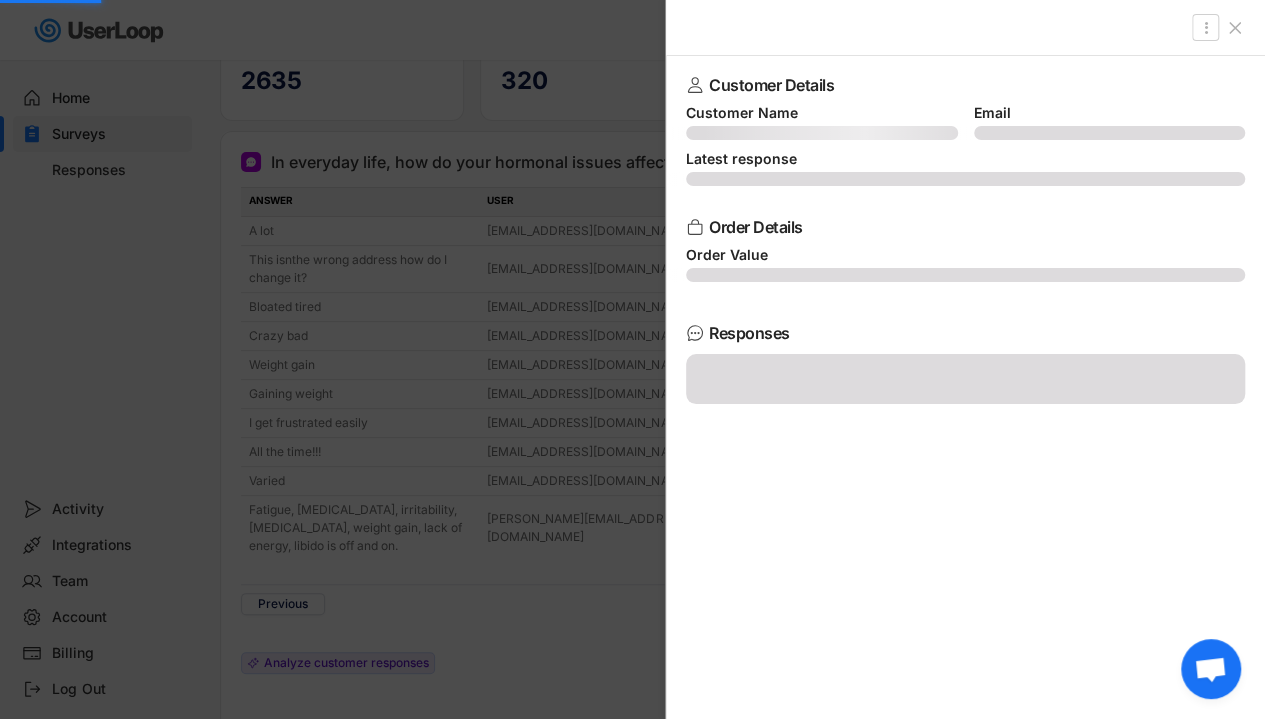 click at bounding box center (632, 359) 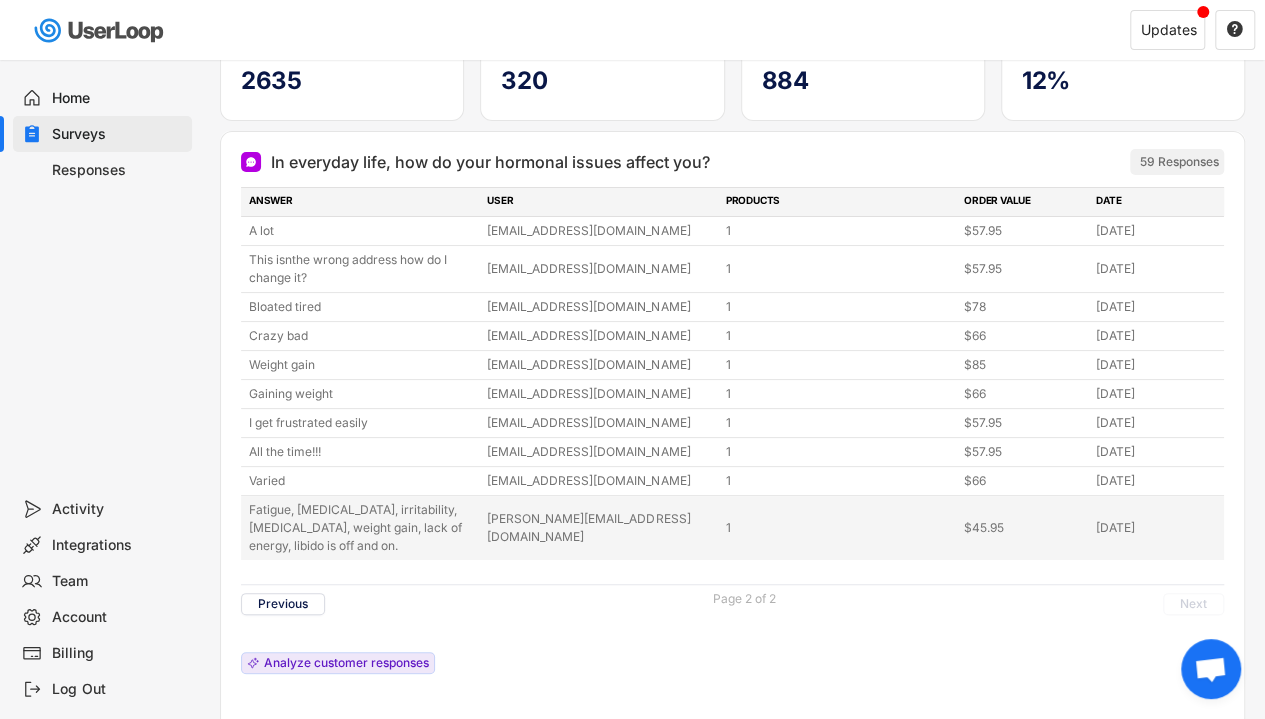 drag, startPoint x: 240, startPoint y: 224, endPoint x: 1218, endPoint y: 524, distance: 1022.978 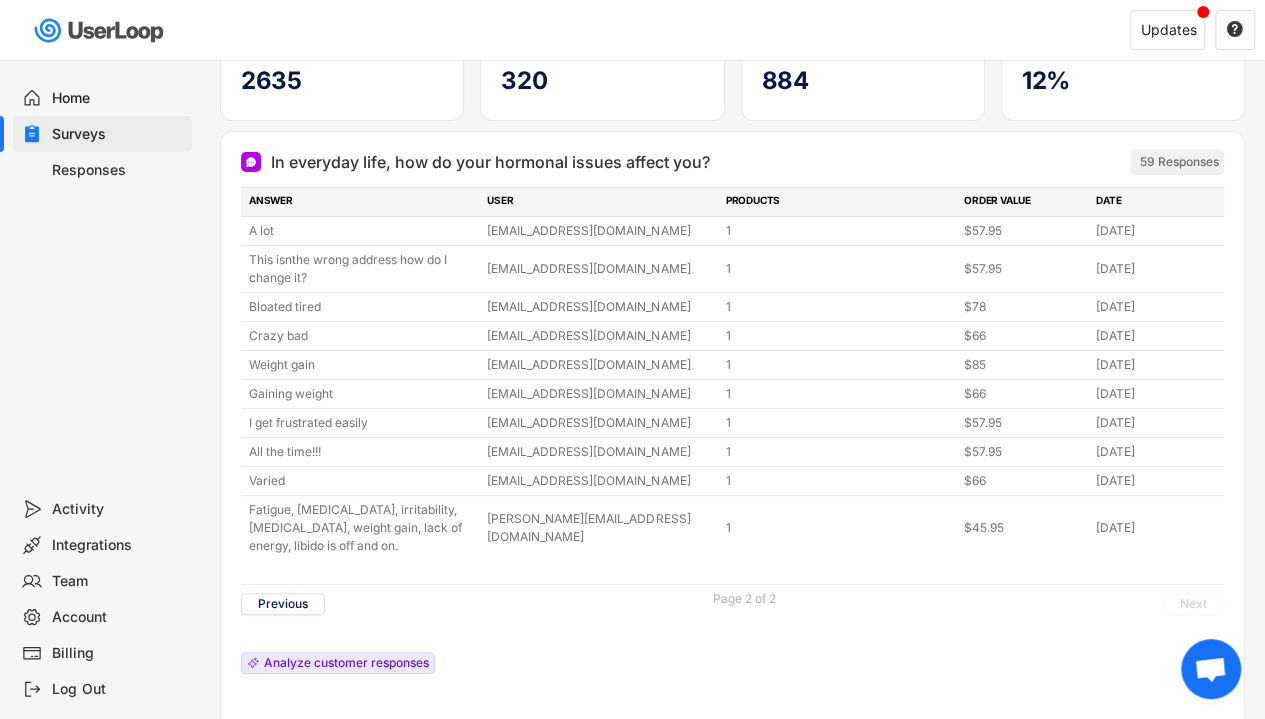 click on "In everyday life, how do your hormonal issues affect you?" at bounding box center (490, 162) 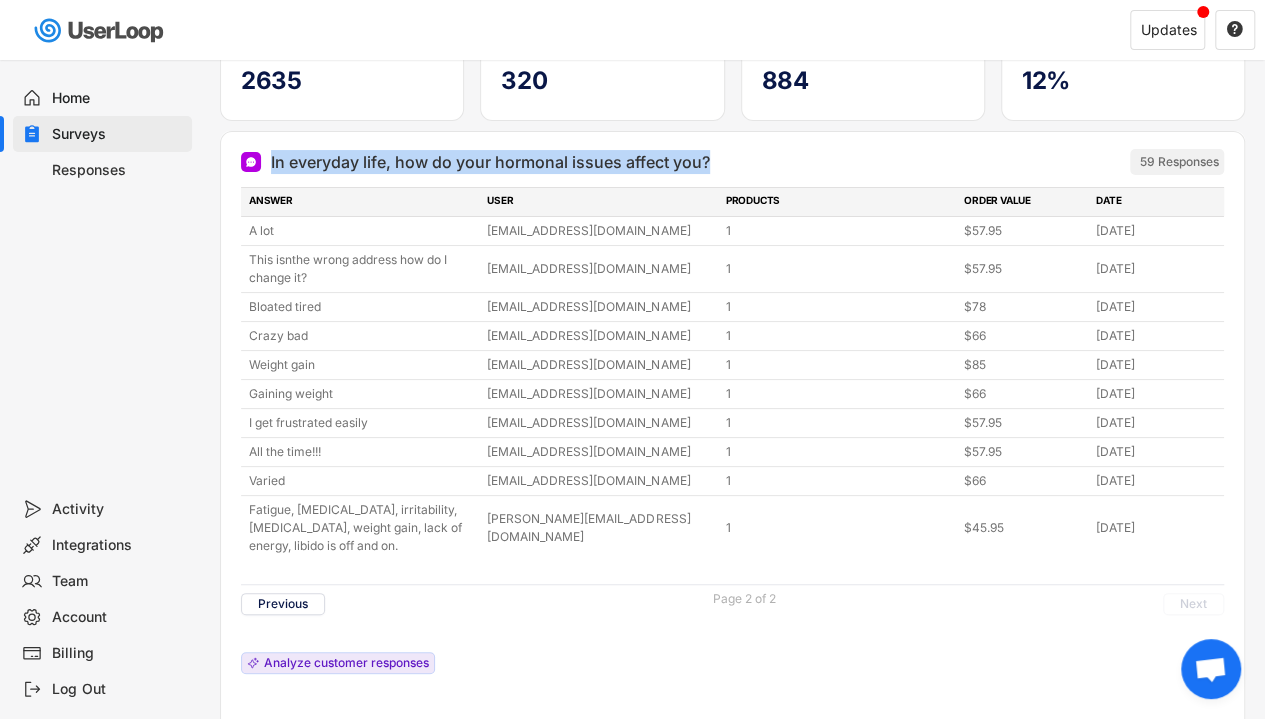 drag, startPoint x: 710, startPoint y: 161, endPoint x: 268, endPoint y: 169, distance: 442.0724 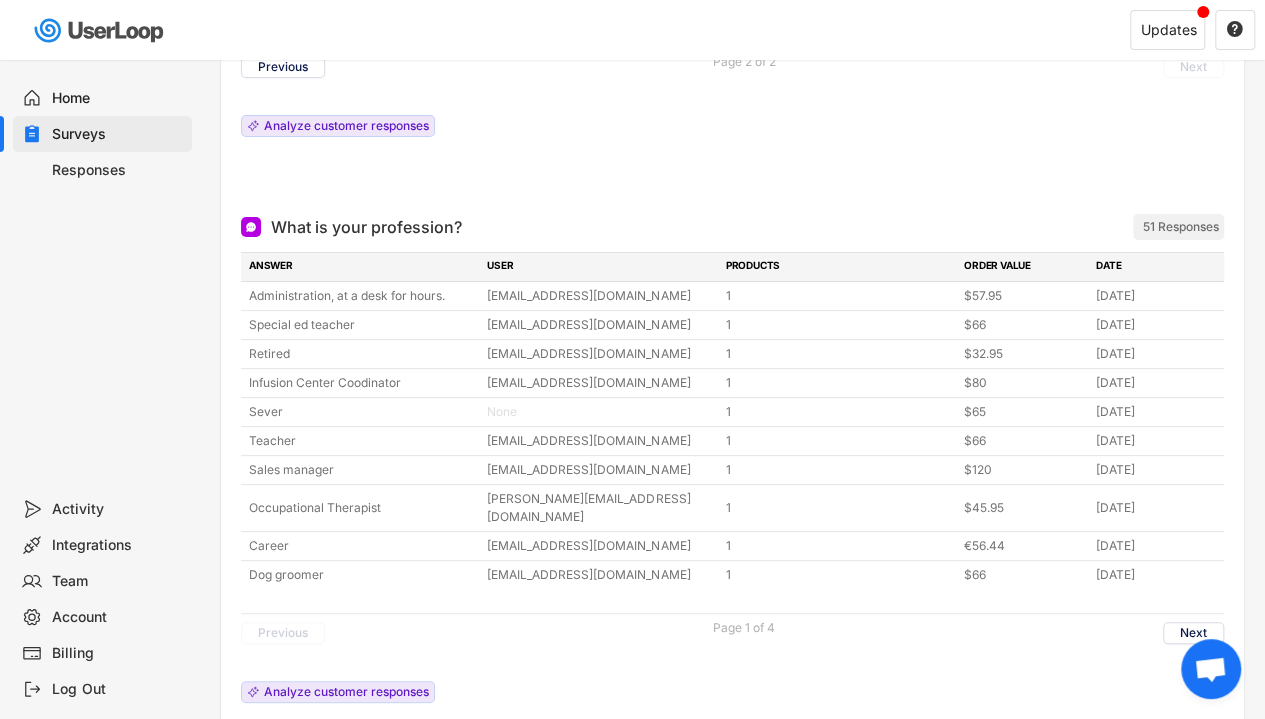 scroll, scrollTop: 729, scrollLeft: 0, axis: vertical 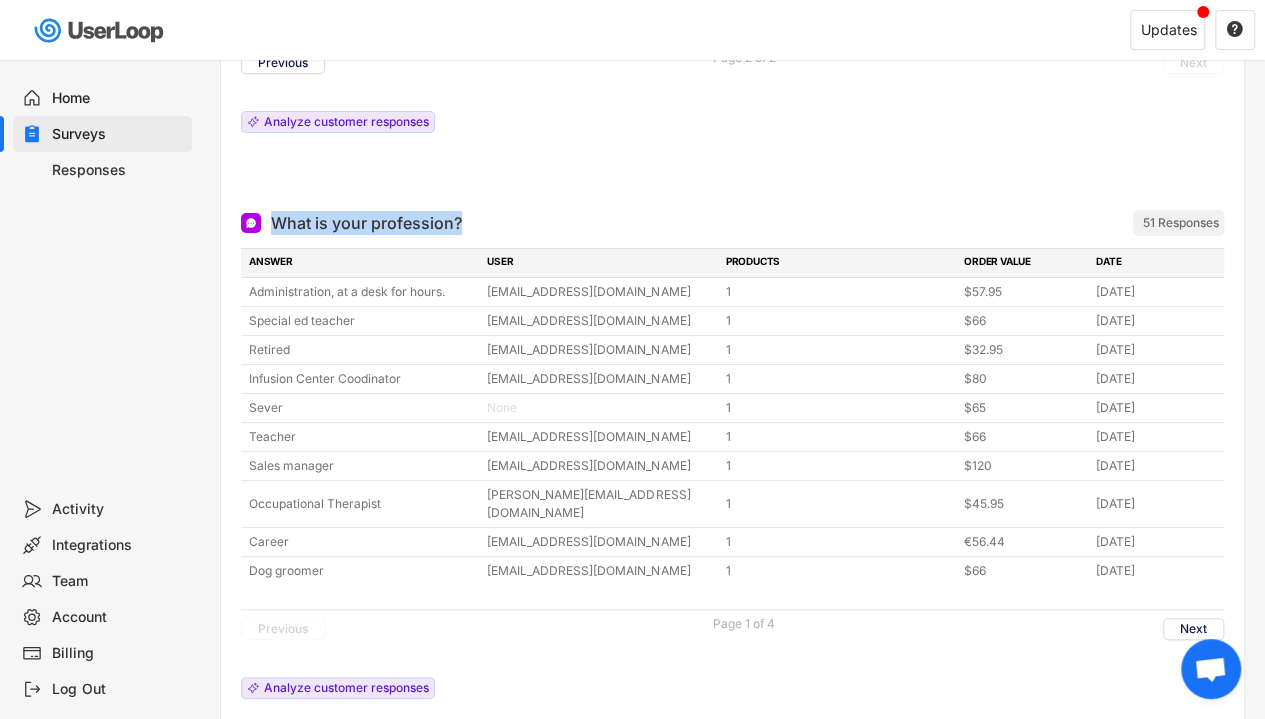 drag, startPoint x: 476, startPoint y: 225, endPoint x: 270, endPoint y: 216, distance: 206.1965 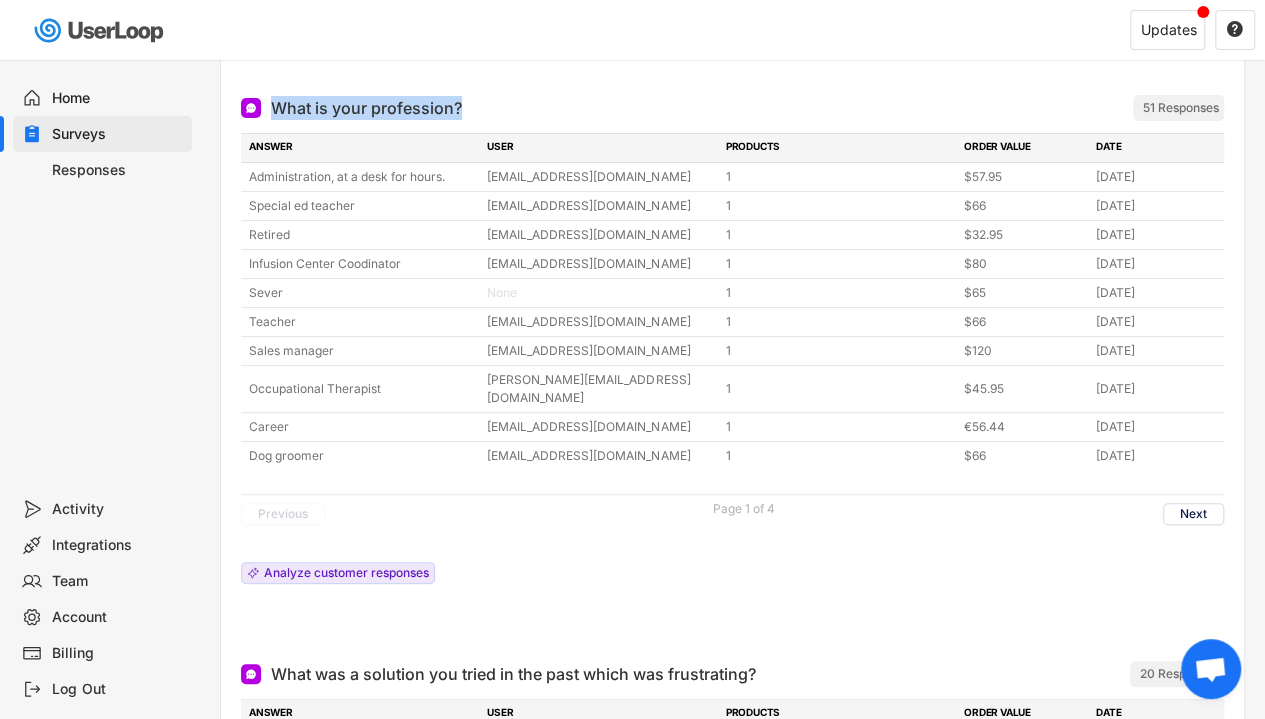 scroll, scrollTop: 843, scrollLeft: 0, axis: vertical 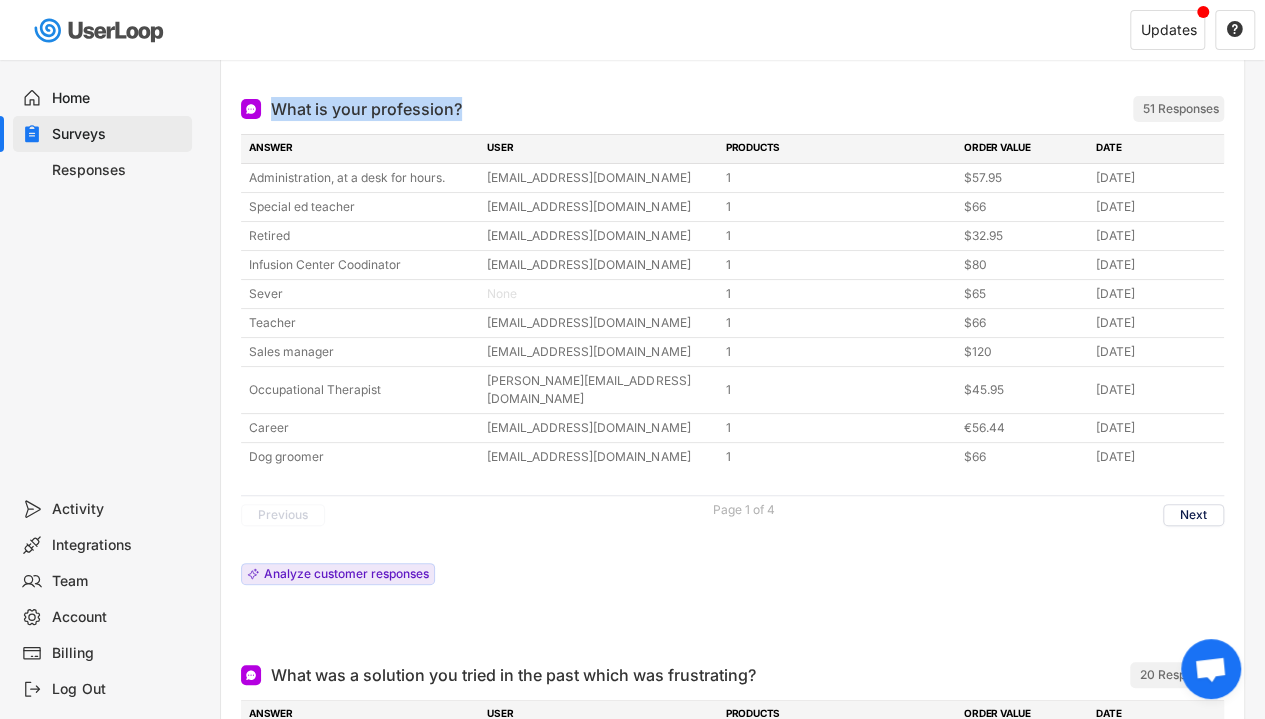 click on "What is your profession?" at bounding box center (366, 109) 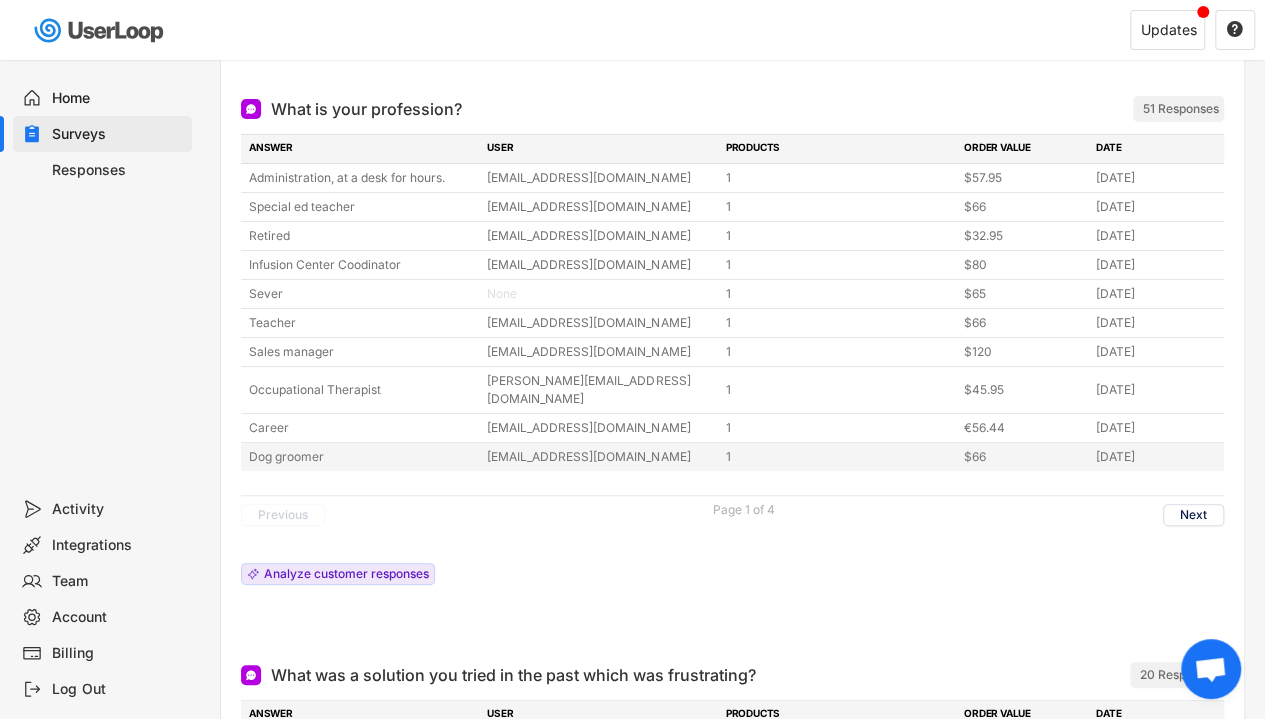 drag, startPoint x: 270, startPoint y: 111, endPoint x: 1154, endPoint y: 425, distance: 938.11084 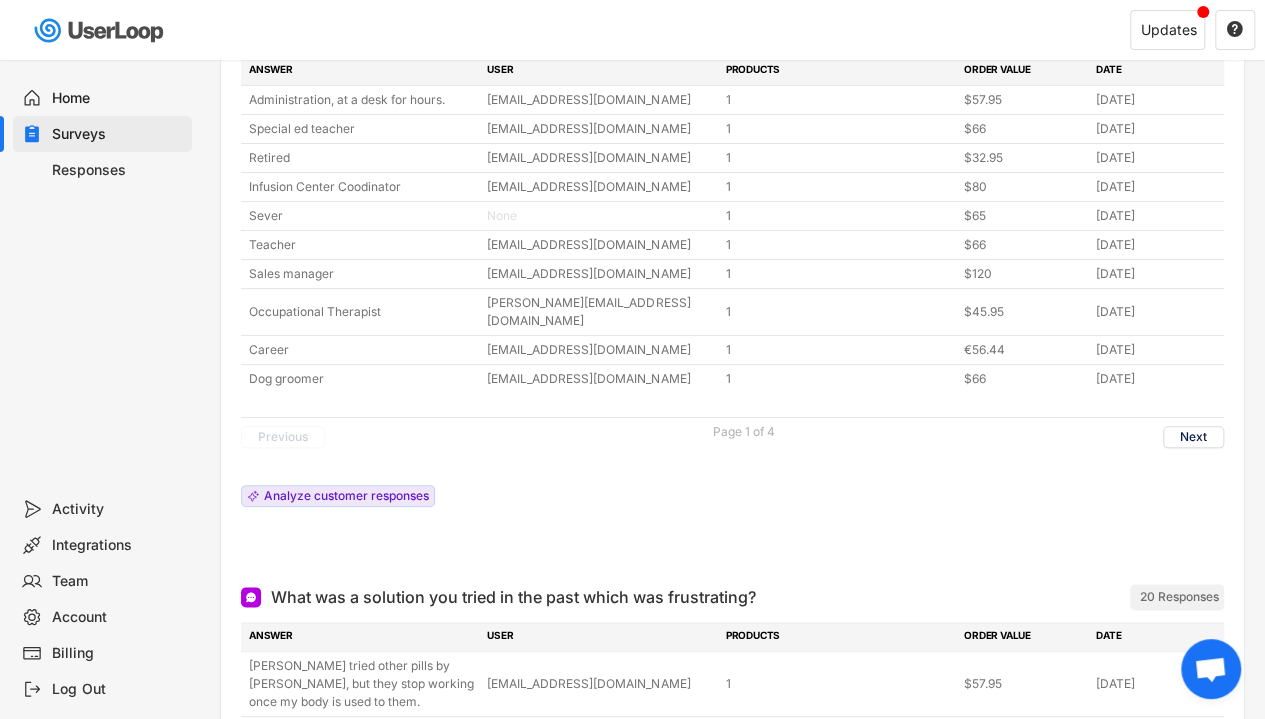 scroll, scrollTop: 905, scrollLeft: 0, axis: vertical 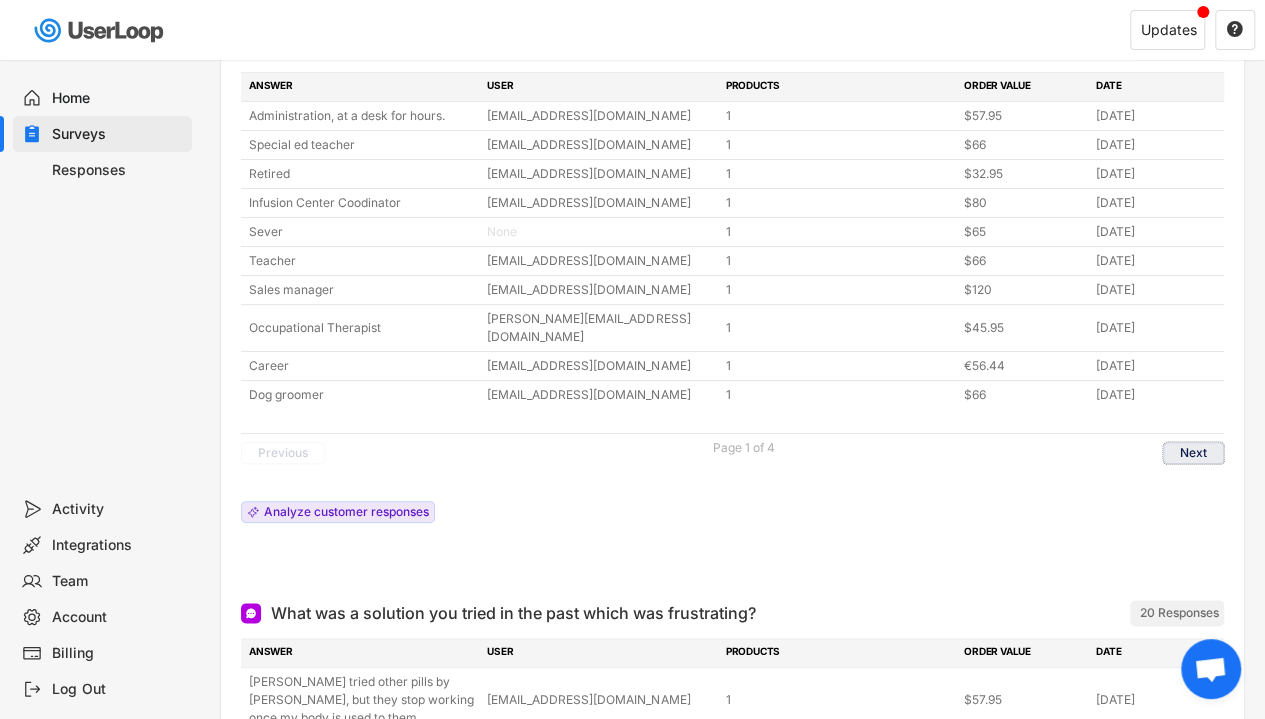 click on "Next" at bounding box center (1193, 453) 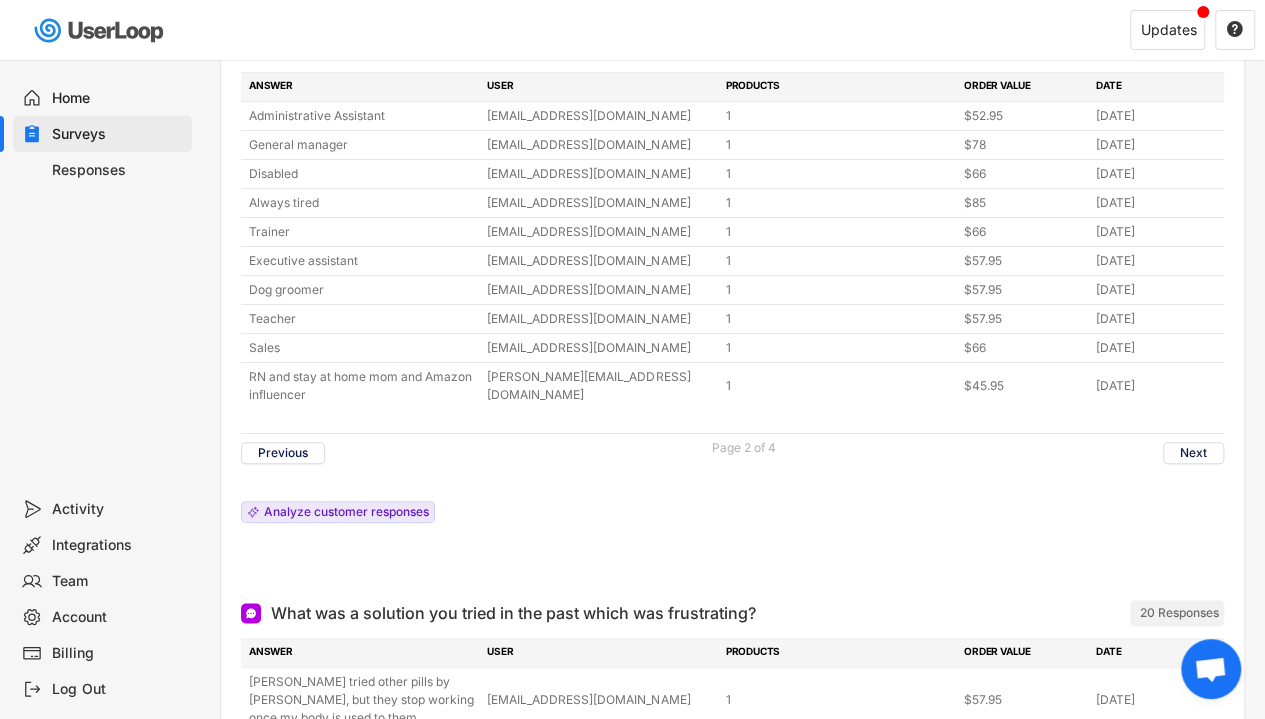scroll, scrollTop: 831, scrollLeft: 0, axis: vertical 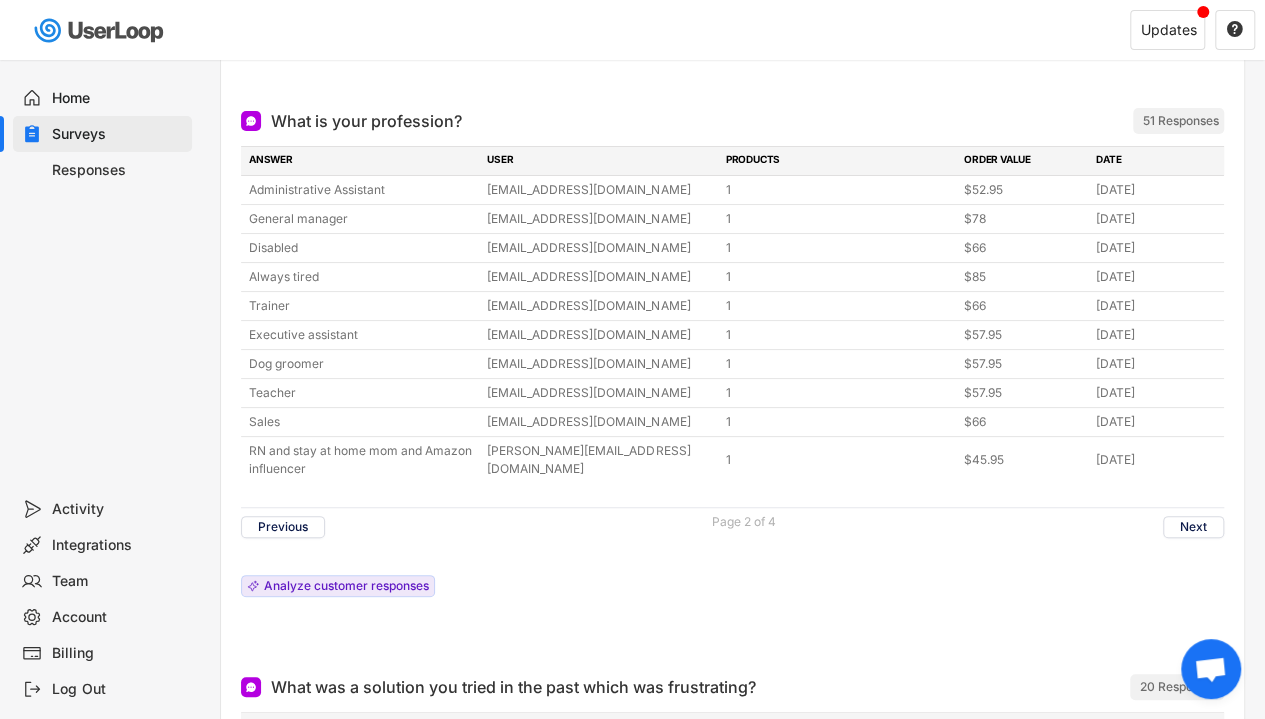 click on "Analytics

[DATE] - [DATE]

Views NEW 2635 Customers 320 Total Responses 884 Response Rate 12% In everyday life, how do your hormonal issues affect you? 59 Responses ANSWER USER PRODUCTS ORDER VALUE DATE A lot [EMAIL_ADDRESS][DOMAIN_NAME] 1 $57.95 [DATE] This isnthe wrong address how do I change it? [EMAIL_ADDRESS][DOMAIN_NAME] 1 $57.95 [DATE] Bloated tired [EMAIL_ADDRESS][DOMAIN_NAME] 1 $78 [DATE] Crazy bad [EMAIL_ADDRESS][DOMAIN_NAME] 1 $66 [DATE] Weight gain  [EMAIL_ADDRESS][DOMAIN_NAME] 1 $85 [DATE] Gaining weight  [EMAIL_ADDRESS][DOMAIN_NAME] 1 $66 [DATE] I get frustrated easily [EMAIL_ADDRESS][DOMAIN_NAME] 1 $57.95 [DATE] All the time!!! [EMAIL_ADDRESS][DOMAIN_NAME] 1 $57.95 [DATE] Varied  [EMAIL_ADDRESS][DOMAIN_NAME] 1 $66 [DATE] Fatigue, [MEDICAL_DATA], irritability, [MEDICAL_DATA], weight gain, lack of energy, libido is off and on.  [EMAIL_ADDRESS][DOMAIN_NAME] 1 $45.95 [DATE] Previous Page 2 of 2 Next Analyze customer responses What is your profession? ARCHIVED USER" 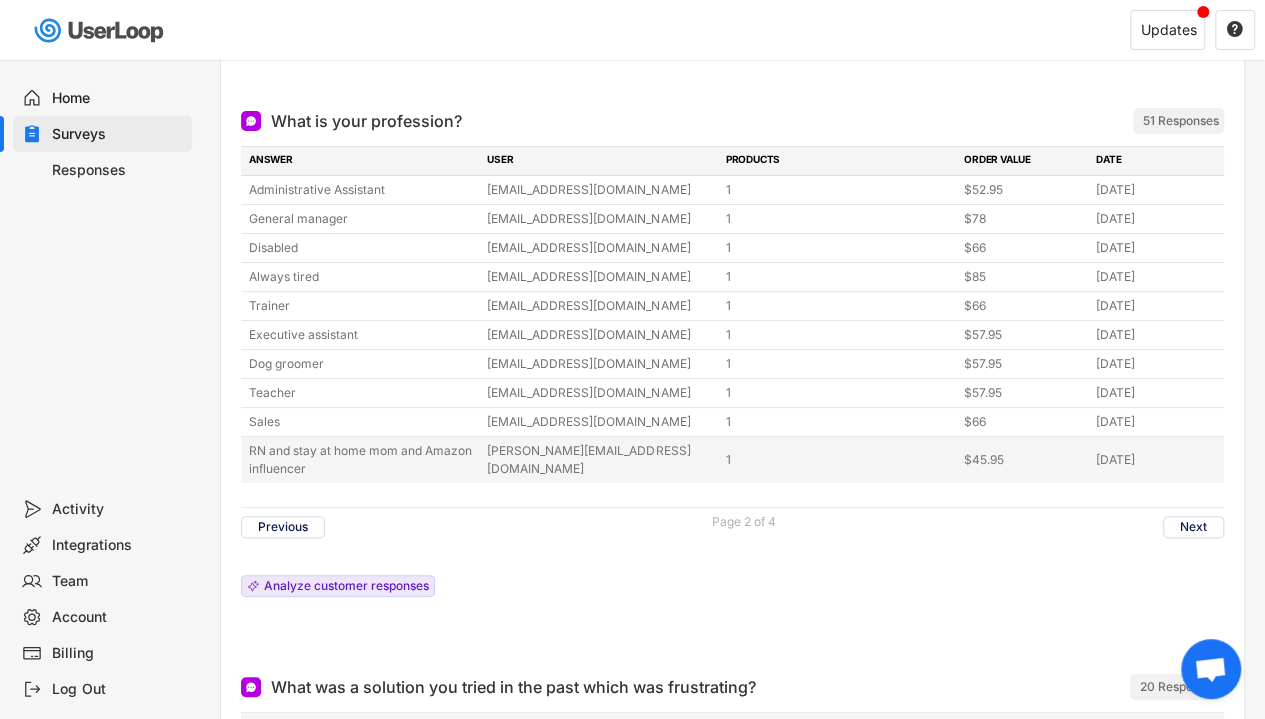 drag, startPoint x: 244, startPoint y: 186, endPoint x: 1163, endPoint y: 463, distance: 959.8385 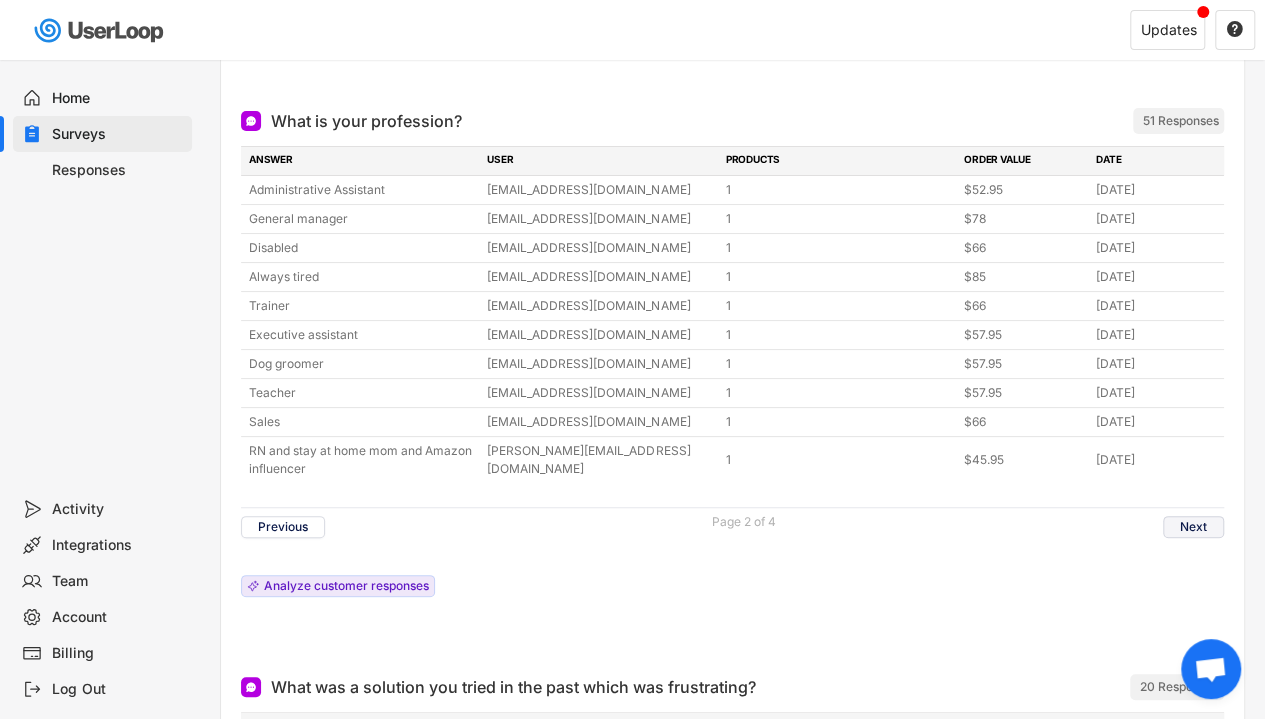 click on "Next" at bounding box center [1193, 527] 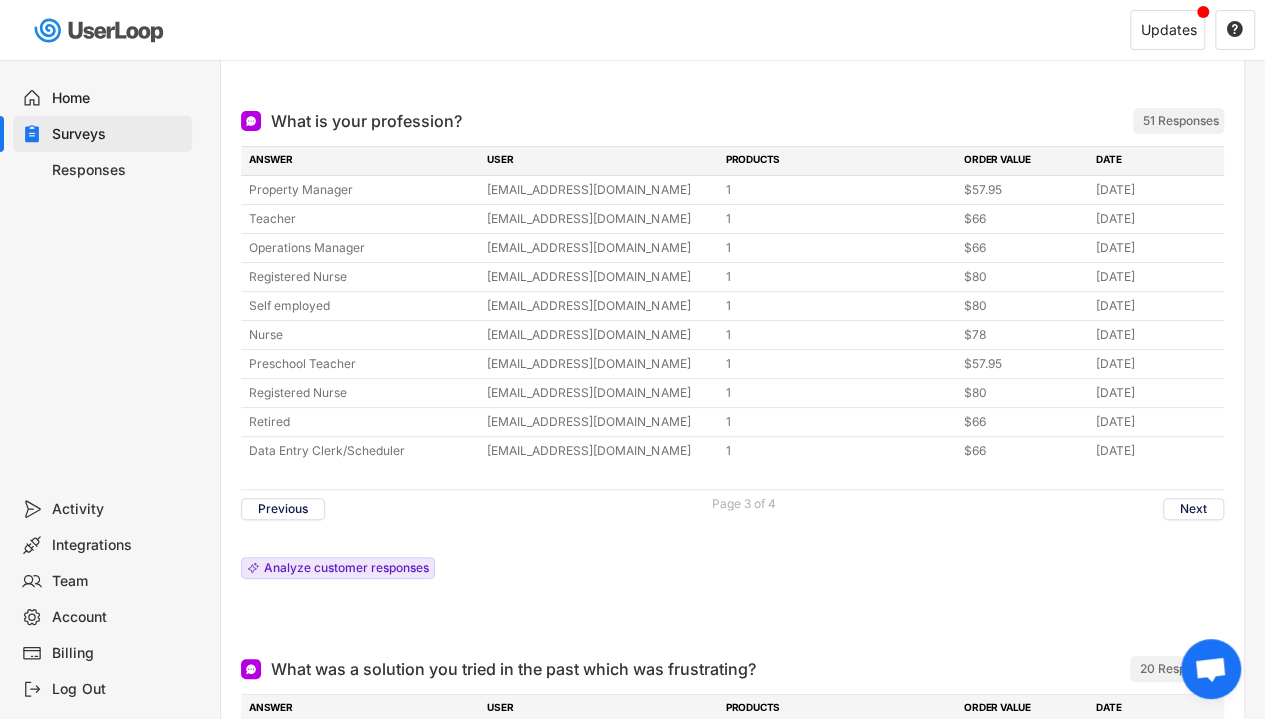 click on "What is your profession? ARCHIVED 51 Responses ANSWER USER PRODUCTS ORDER VALUE DATE Property Manager  [EMAIL_ADDRESS][DOMAIN_NAME] 1 $57.95 [DATE] Teacher [EMAIL_ADDRESS][DOMAIN_NAME] 1 $66 [DATE] Operations Manager [EMAIL_ADDRESS][DOMAIN_NAME] 1 $66 [DATE] Registered Nurse  [EMAIL_ADDRESS][DOMAIN_NAME] 1 $80 [DATE] Self employed  [EMAIL_ADDRESS][DOMAIN_NAME] 1 $80 [DATE] Nurse  [EMAIL_ADDRESS][DOMAIN_NAME] 1 $78 [DATE] Preschool Teacher [EMAIL_ADDRESS][DOMAIN_NAME] 1 $57.95 [DATE] Registered Nurse  [EMAIL_ADDRESS][DOMAIN_NAME] 1 $80 [DATE] Retired [EMAIL_ADDRESS][DOMAIN_NAME] 1 $66 [DATE] Data Entry Clerk/Scheduler [EMAIL_ADDRESS][DOMAIN_NAME] 1 $66 [DATE] Previous Page 3 of 4 Next Analyze customer responses ARCHIVED" at bounding box center [732, 365] 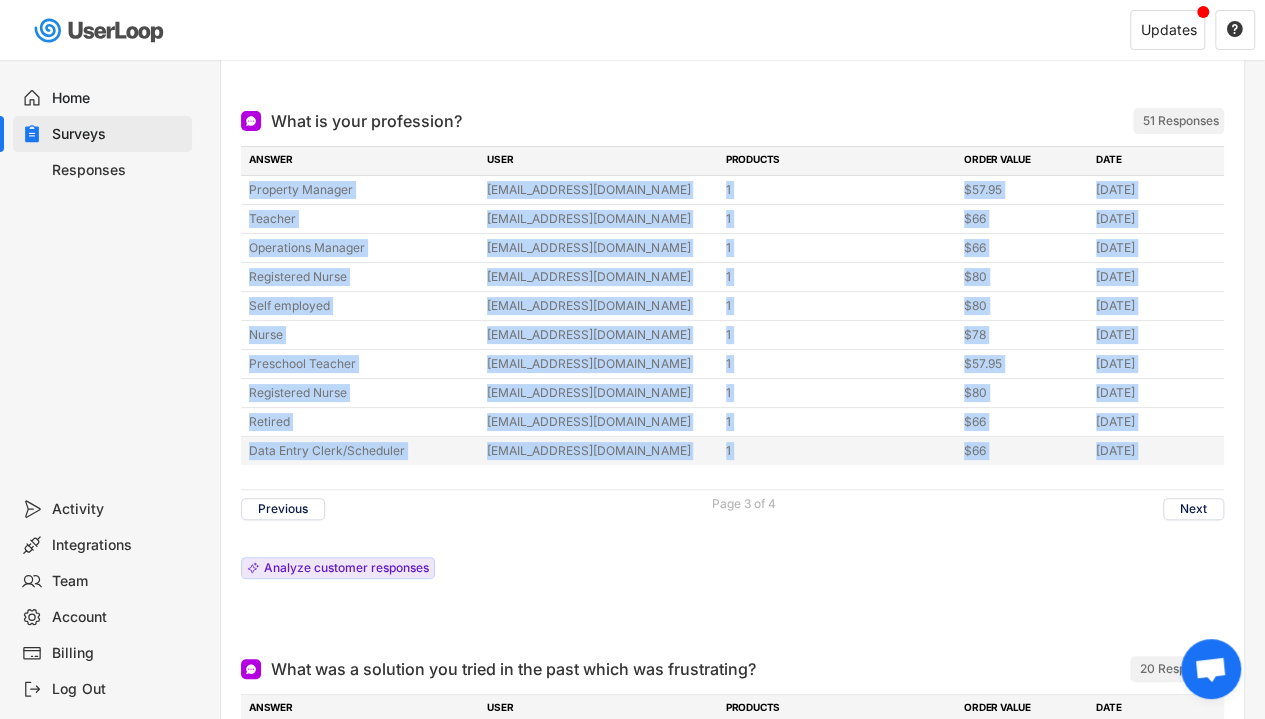 drag, startPoint x: 234, startPoint y: 180, endPoint x: 1160, endPoint y: 442, distance: 962.35126 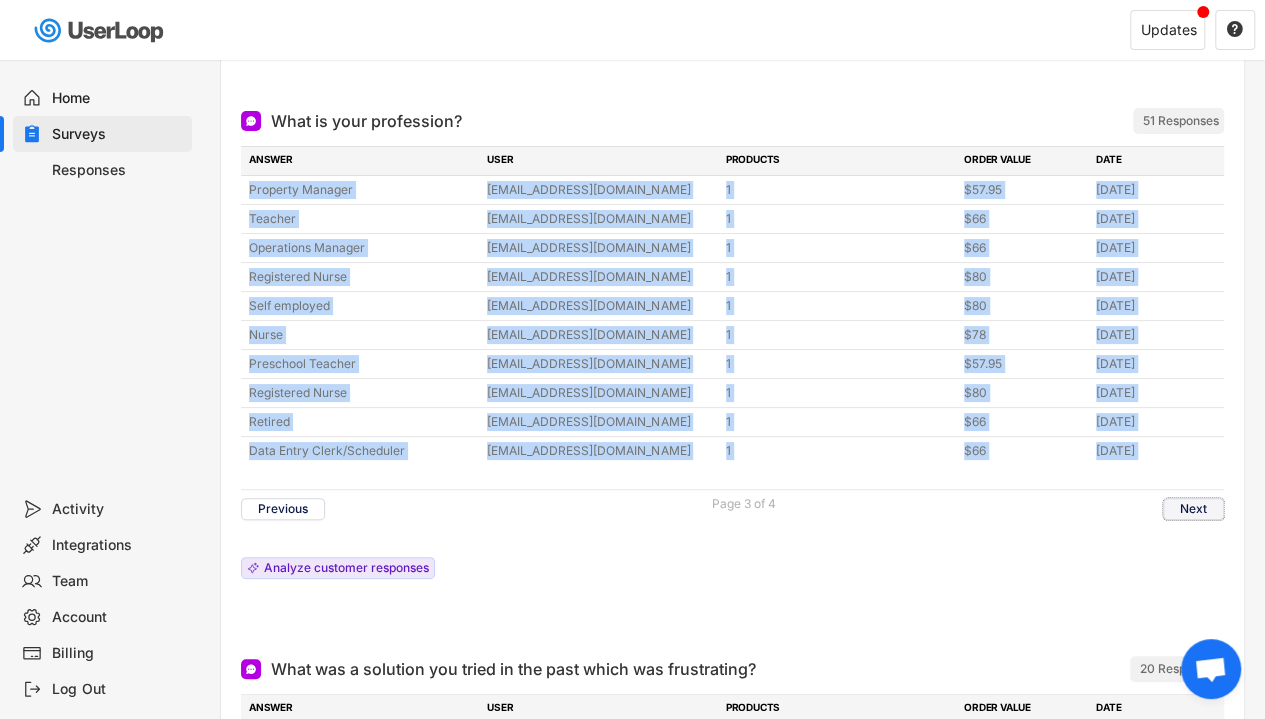 click on "Next" at bounding box center [1193, 509] 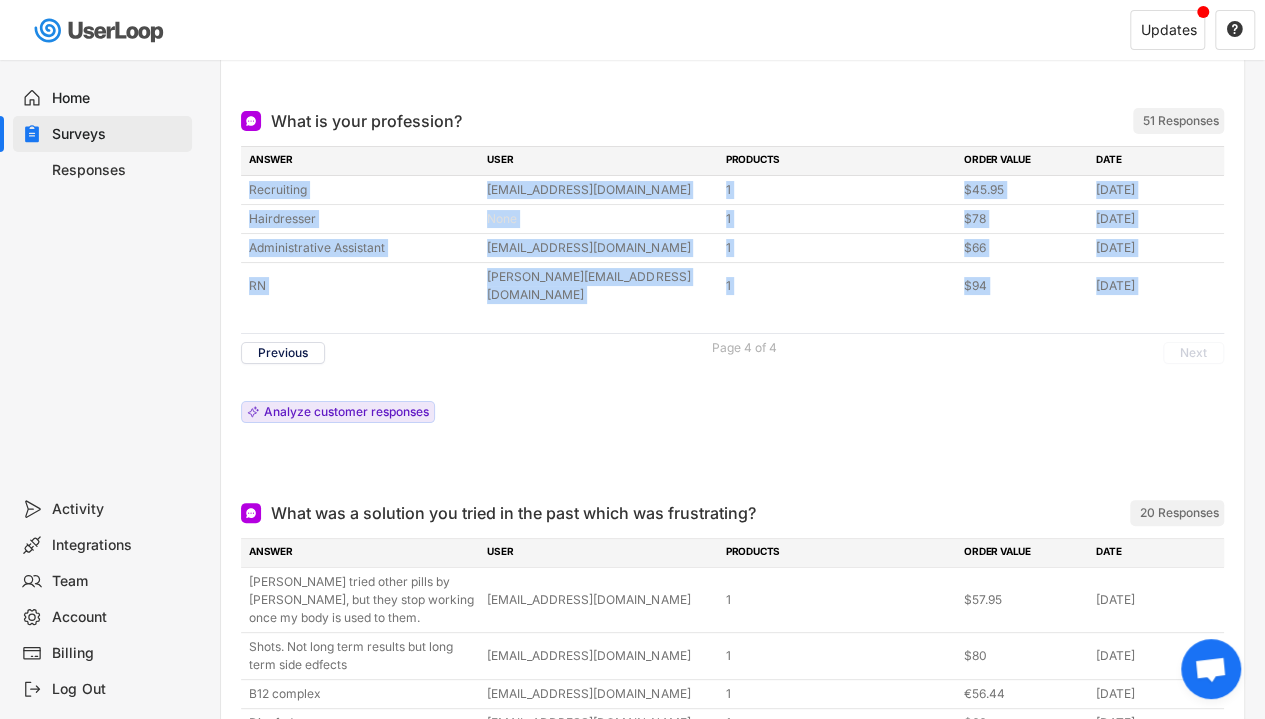 click on "What is your profession? ARCHIVED 51 Responses ANSWER USER PRODUCTS ORDER VALUE DATE Recruiting  [EMAIL_ADDRESS][DOMAIN_NAME] 1 $45.95 [DATE] Hairdresser  None 1 $78 [DATE] Administrative Assistant  [EMAIL_ADDRESS][DOMAIN_NAME] 1 $66 [DATE] RN [PERSON_NAME][EMAIL_ADDRESS][DOMAIN_NAME] 1 $94 [DATE] Self employed  [EMAIL_ADDRESS][DOMAIN_NAME] 1 $80 [DATE] Nurse  [EMAIL_ADDRESS][DOMAIN_NAME] 1 $78 [DATE] Preschool Teacher [EMAIL_ADDRESS][DOMAIN_NAME] 1 $57.95 [DATE] Registered Nurse  [EMAIL_ADDRESS][DOMAIN_NAME] 1 $80 [DATE] Retired [EMAIL_ADDRESS][DOMAIN_NAME] 1 $66 [DATE] Data Entry Clerk/Scheduler [EMAIL_ADDRESS][DOMAIN_NAME] 1 $66 [DATE] Previous Page 4 of 4 Next Analyze customer responses ARCHIVED" at bounding box center (732, 287) 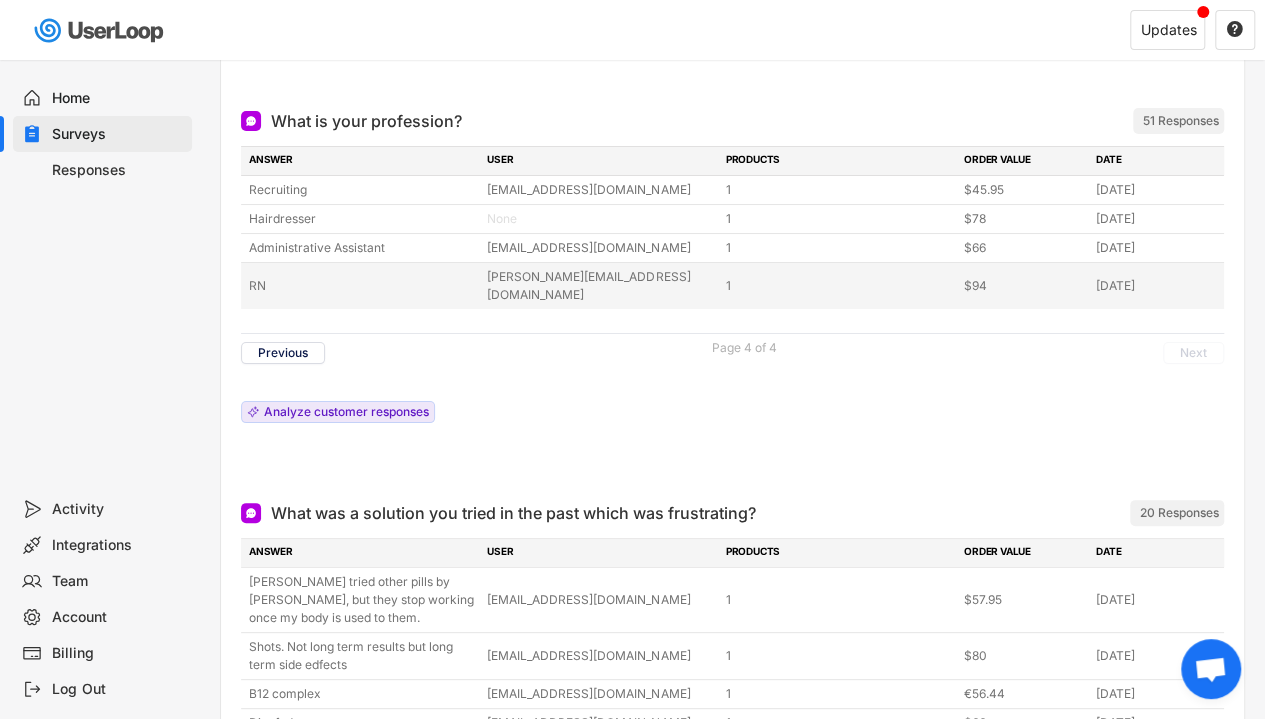 drag, startPoint x: 242, startPoint y: 184, endPoint x: 1163, endPoint y: 274, distance: 925.38696 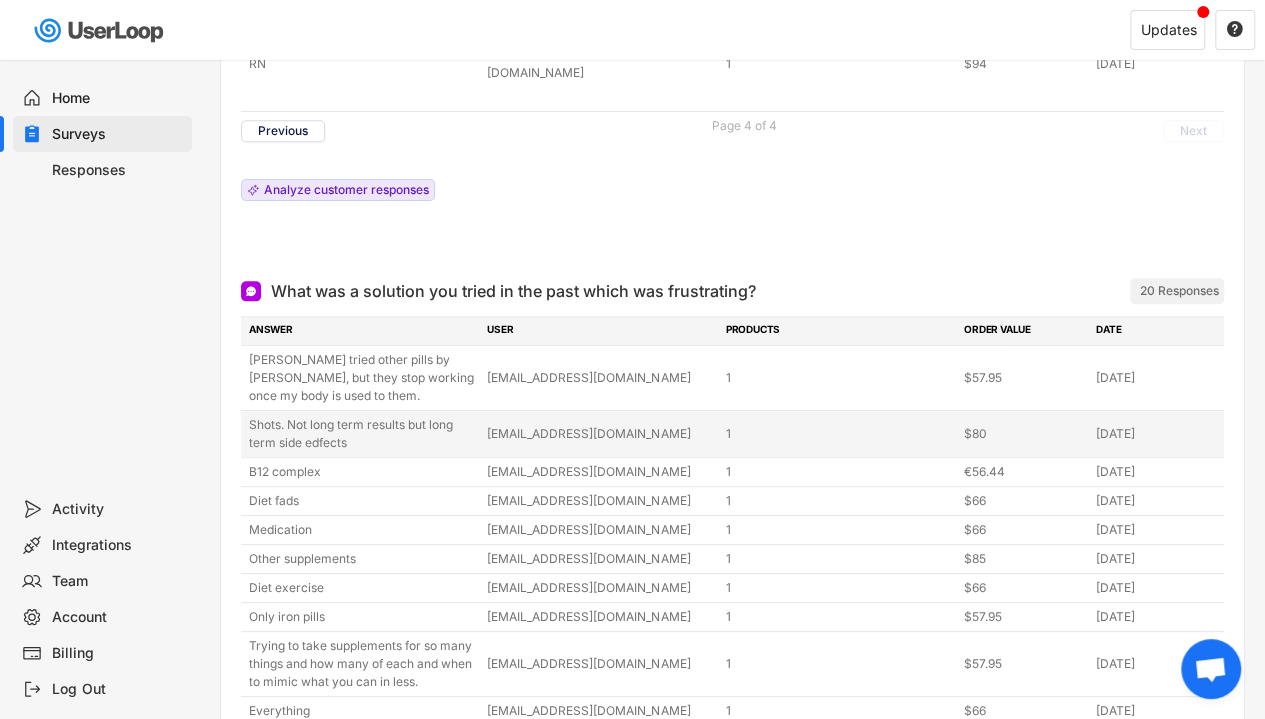 scroll, scrollTop: 1065, scrollLeft: 0, axis: vertical 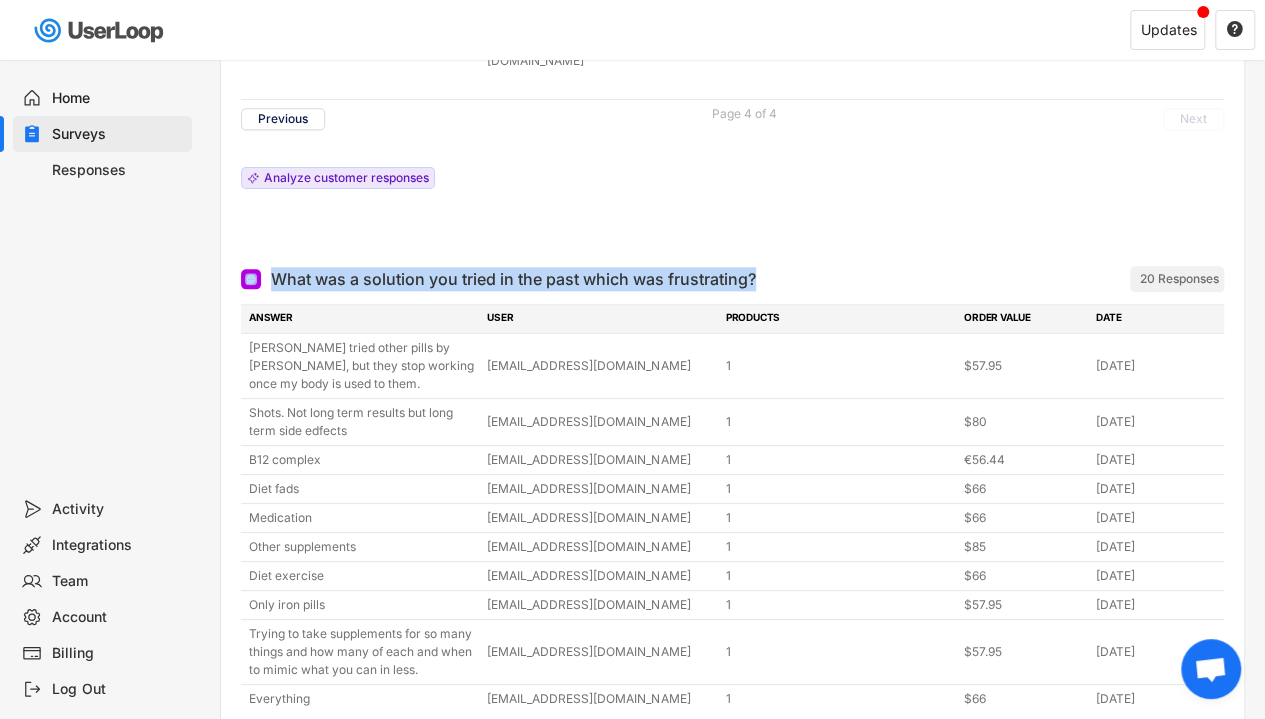 drag, startPoint x: 763, startPoint y: 266, endPoint x: 258, endPoint y: 275, distance: 505.0802 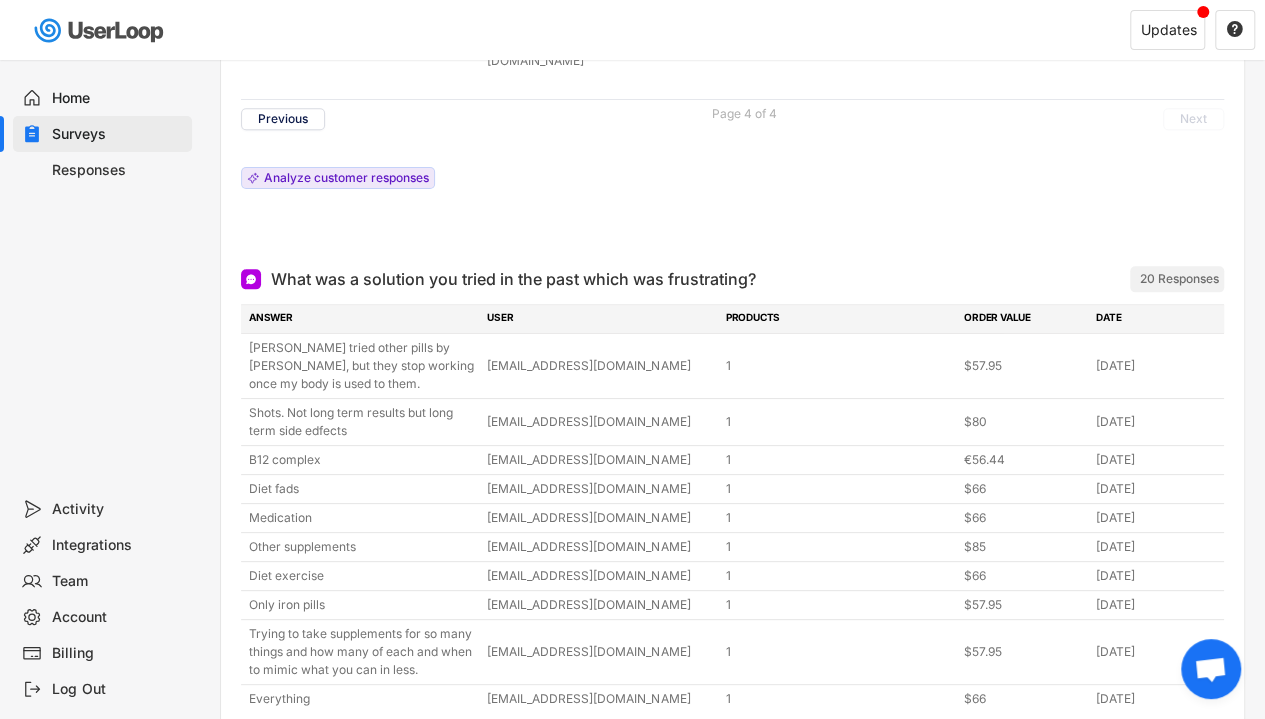 click on "What was a solution you tried in the past which was frustrating? ARCHIVED 20 Responses ANSWER USER PRODUCTS ORDER VALUE DATE Ive tried other pills by [PERSON_NAME], but they stop working once my body is used to them. [EMAIL_ADDRESS][DOMAIN_NAME] 1 $57.95 [DATE] Shots. Not long term results but long term side edfects [EMAIL_ADDRESS][DOMAIN_NAME] 1 $80 [DATE] B12 complex [EMAIL_ADDRESS][DOMAIN_NAME] 1 €56.44 [DATE] Diet fads [EMAIL_ADDRESS][DOMAIN_NAME] 1 $66 [DATE] Medication  [EMAIL_ADDRESS][DOMAIN_NAME] 1 $66 [DATE] Other supplements  [EMAIL_ADDRESS][DOMAIN_NAME] 1 $85 [DATE] Diet exercise  [EMAIL_ADDRESS][DOMAIN_NAME] 1 $66 [DATE] Only iron pills [EMAIL_ADDRESS][DOMAIN_NAME] 1 $57.95 [DATE] Trying to take supplements for so many things and how many of each and when to mimic what you can in less.   [EMAIL_ADDRESS][DOMAIN_NAME] 1 $57.95 [DATE] Everything  [EMAIL_ADDRESS][DOMAIN_NAME] 1 $66 [DATE] Previous Page 1 of 2 Next Analyze customer responses" at bounding box center (732, 573) 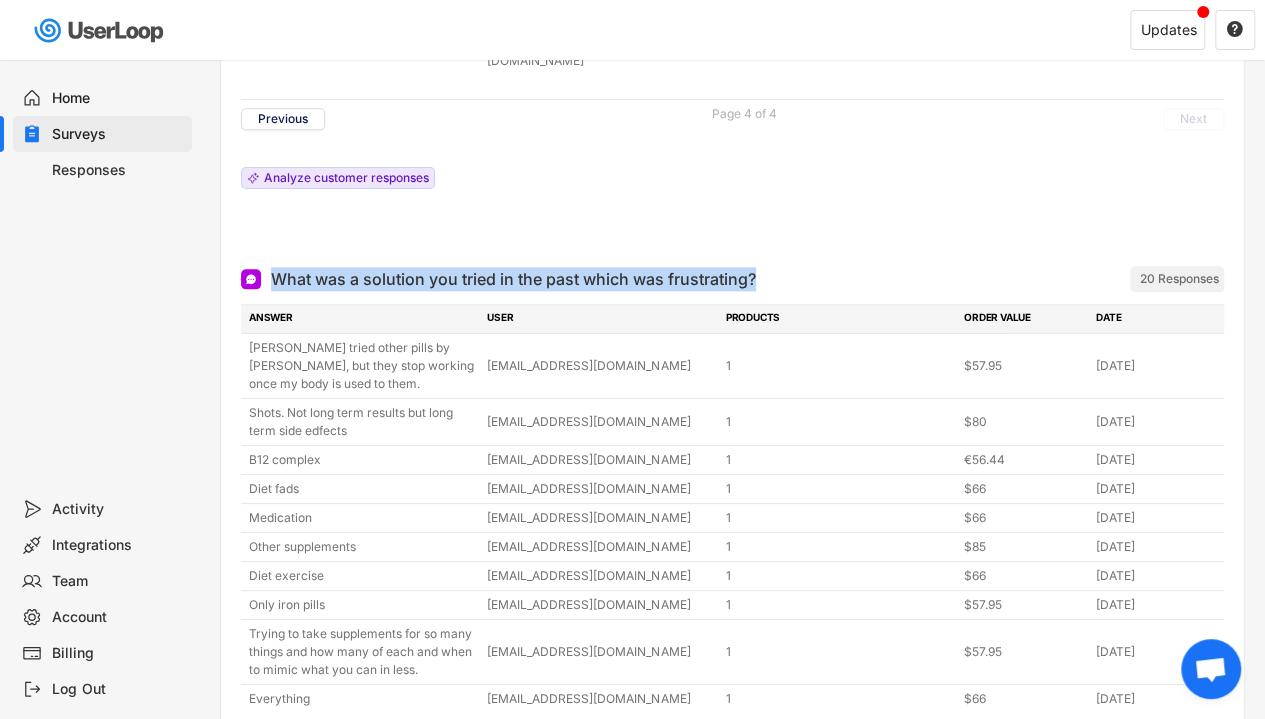 drag, startPoint x: 276, startPoint y: 256, endPoint x: 794, endPoint y: 253, distance: 518.00867 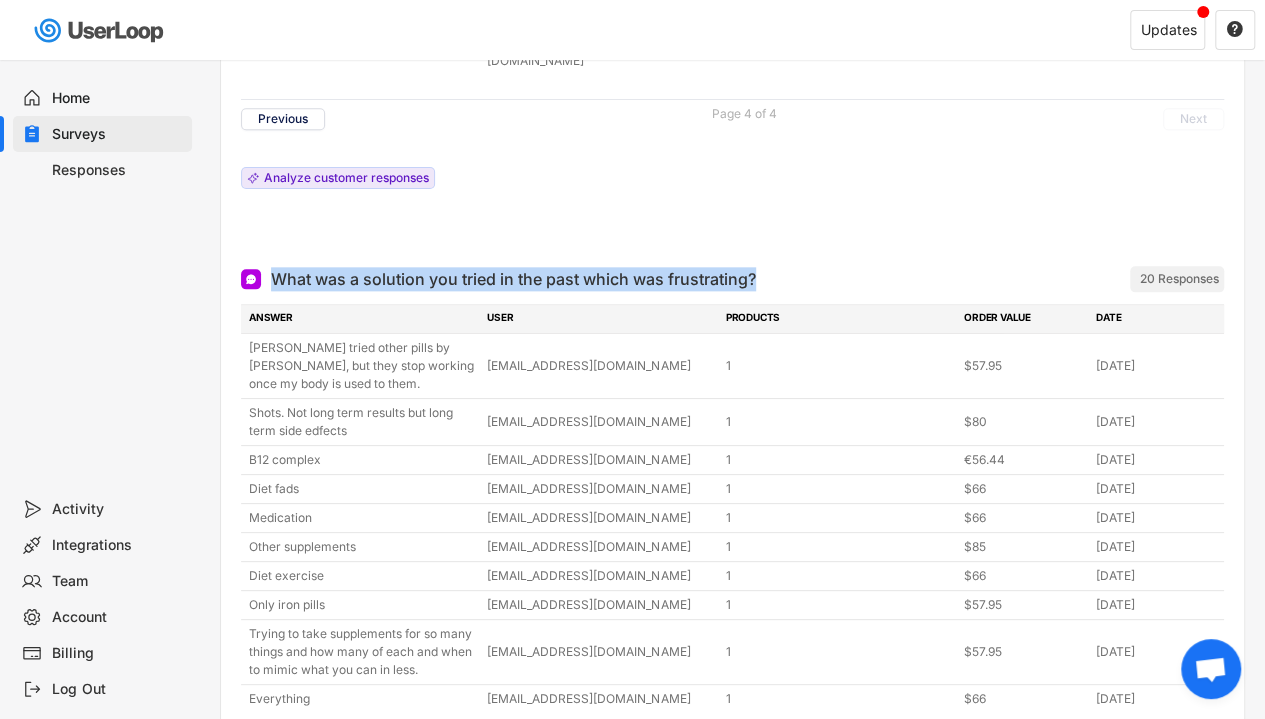 copy on "What was a solution you tried in the past which was frustrating?" 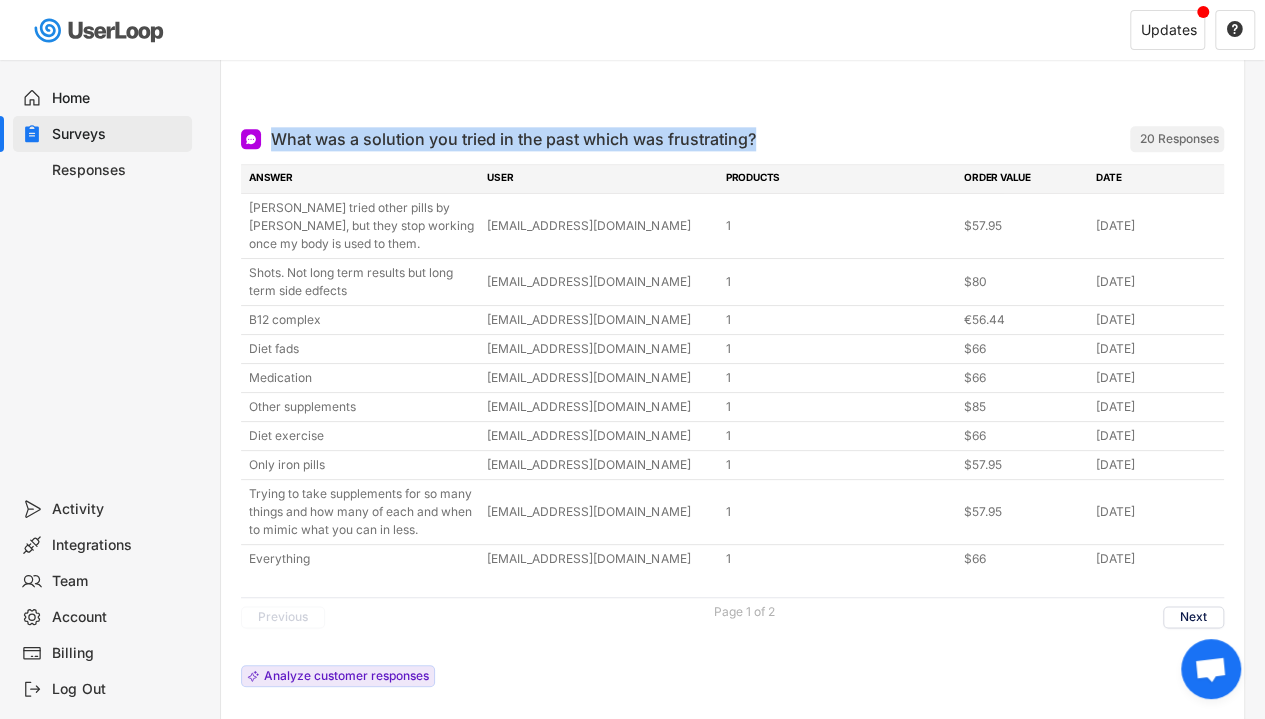 scroll, scrollTop: 1203, scrollLeft: 0, axis: vertical 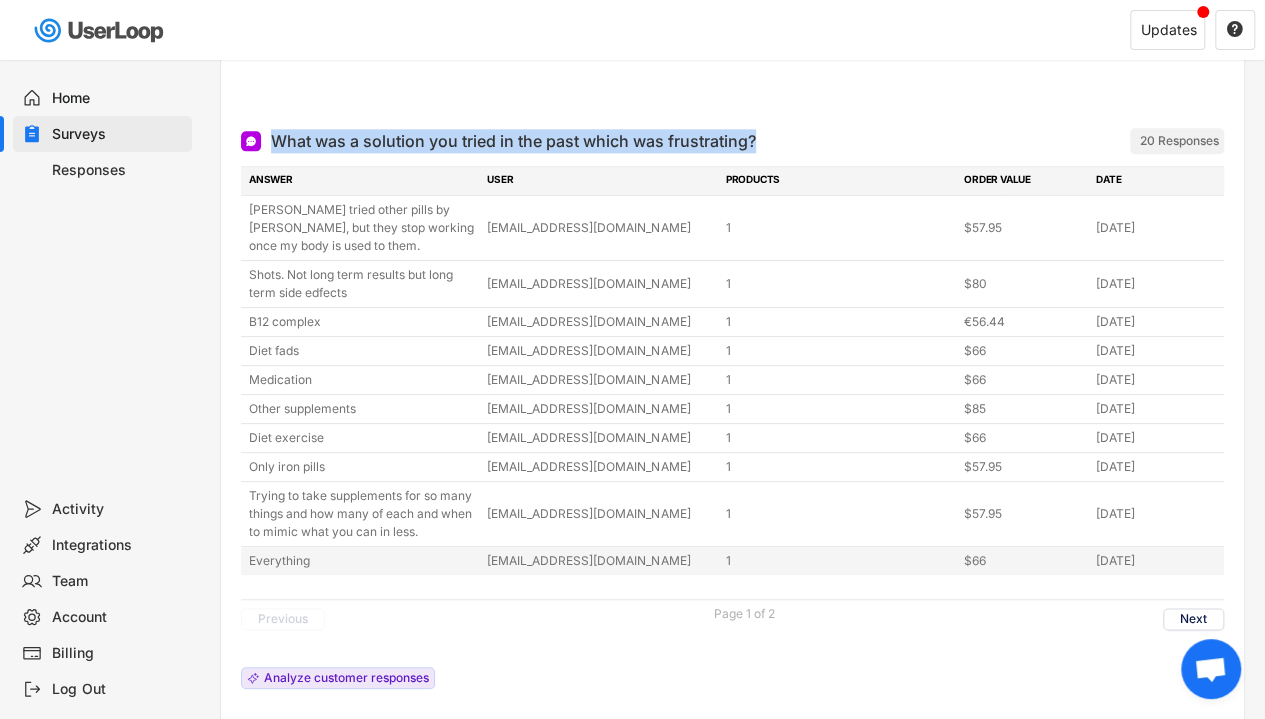 drag, startPoint x: 250, startPoint y: 186, endPoint x: 1156, endPoint y: 543, distance: 973.79926 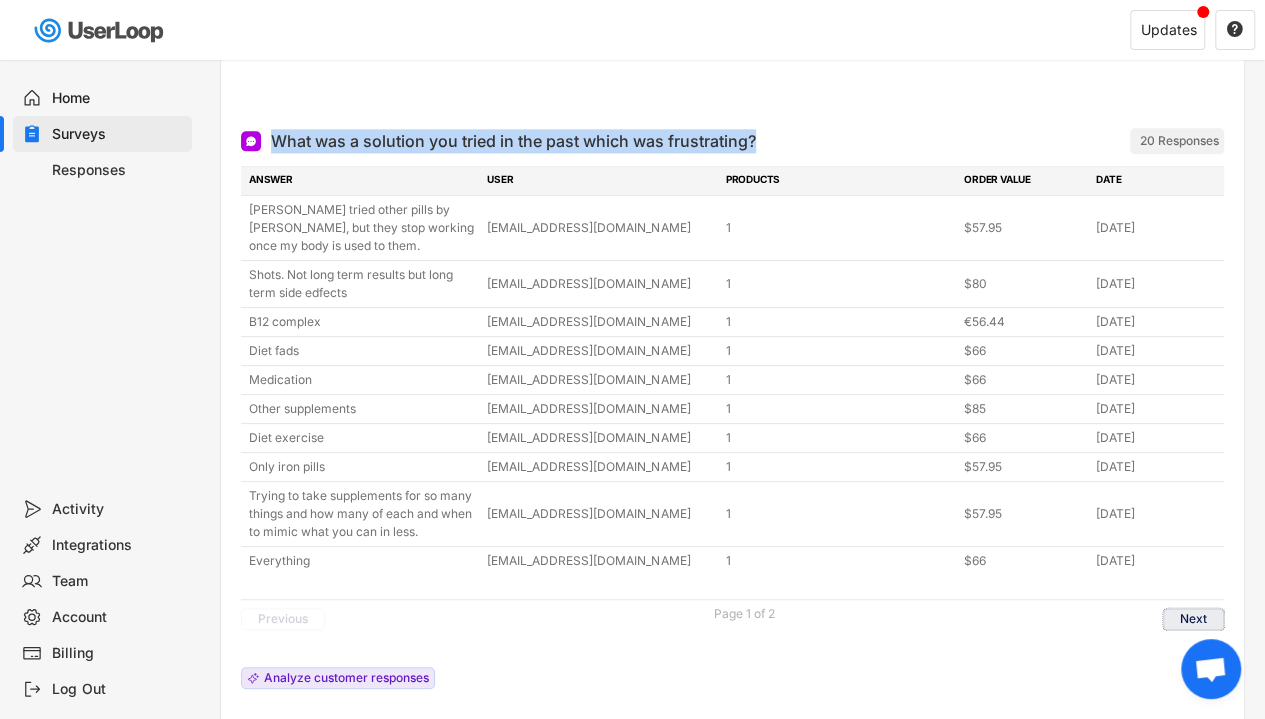 click on "Next" at bounding box center (1193, 619) 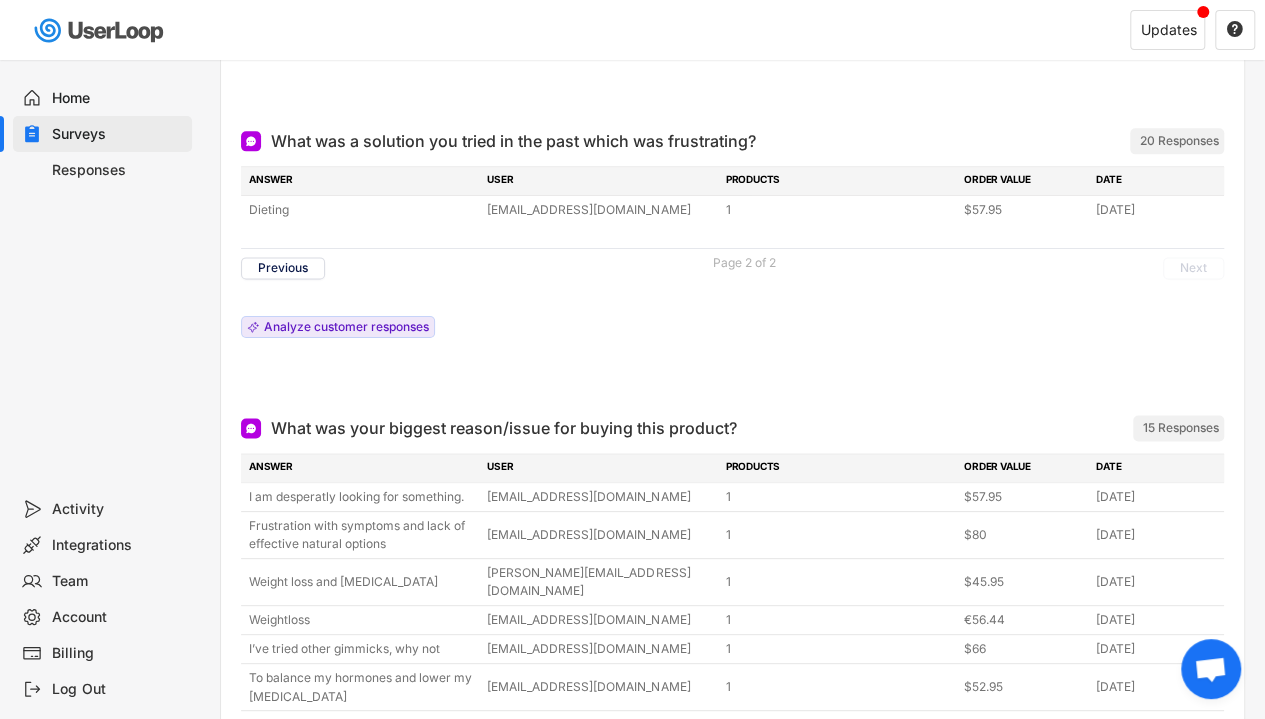 click at bounding box center (732, 378) 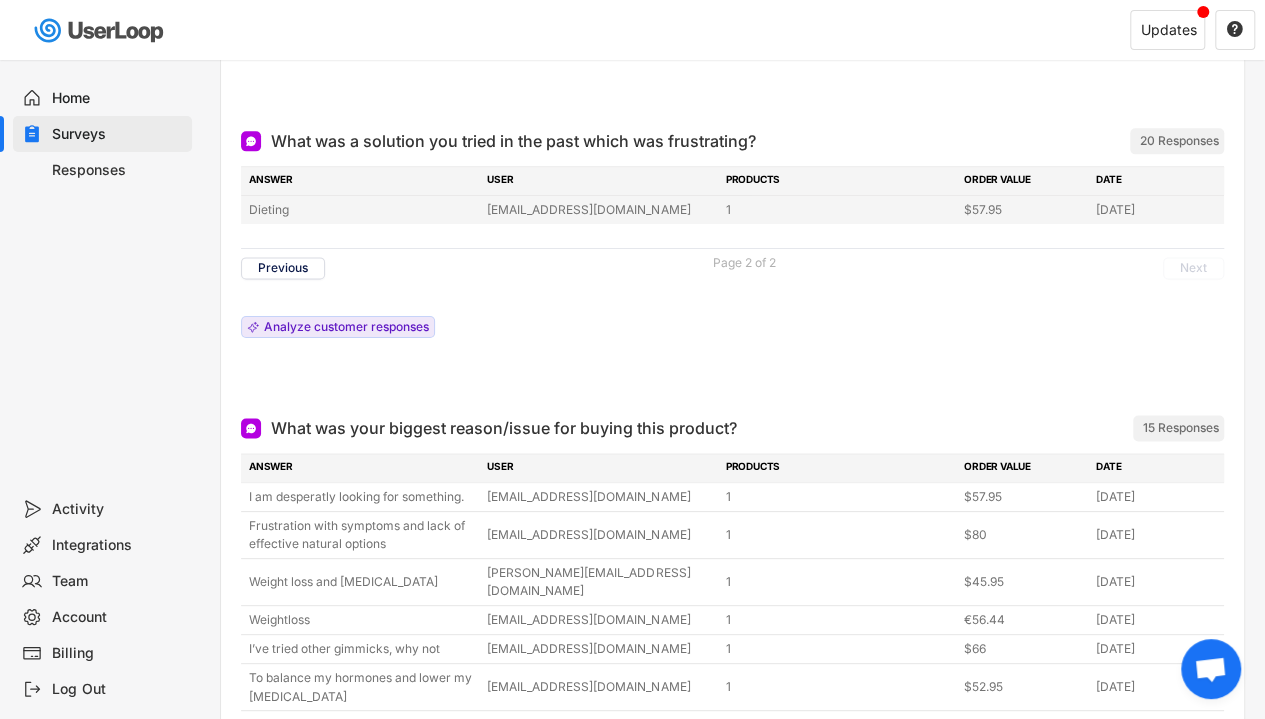 drag, startPoint x: 1171, startPoint y: 186, endPoint x: 247, endPoint y: 178, distance: 924.0346 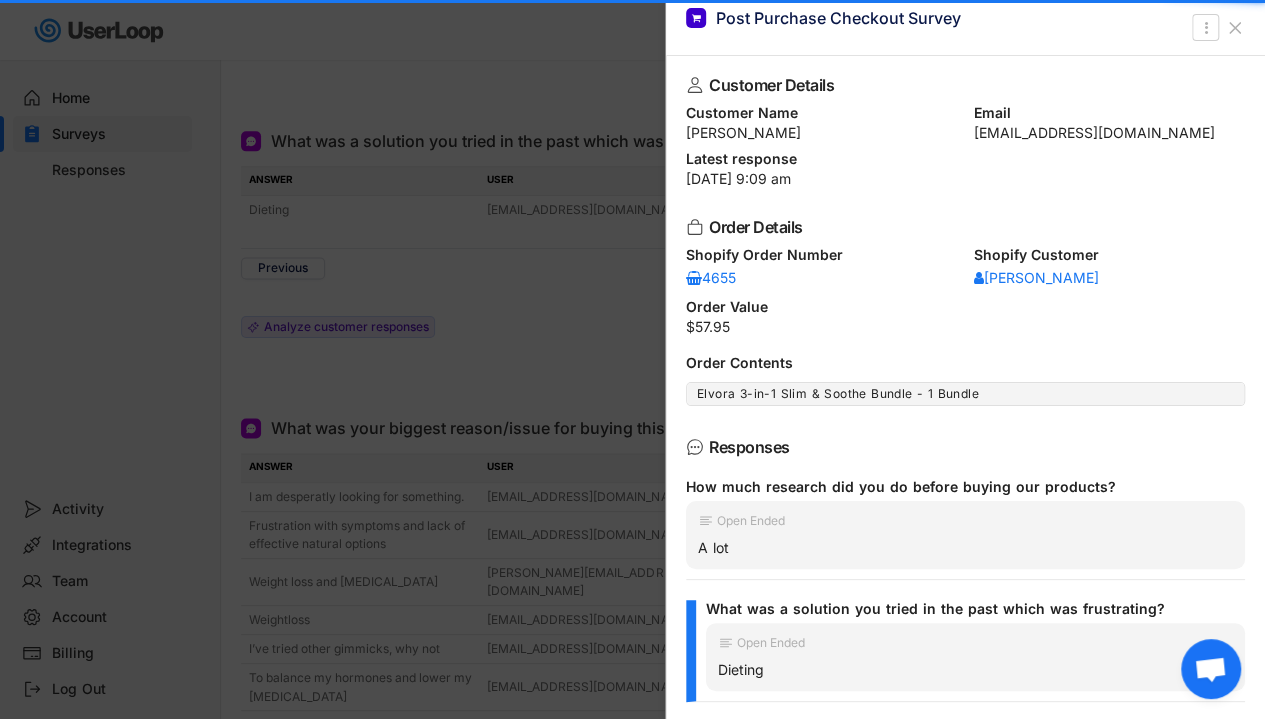 click at bounding box center [632, 359] 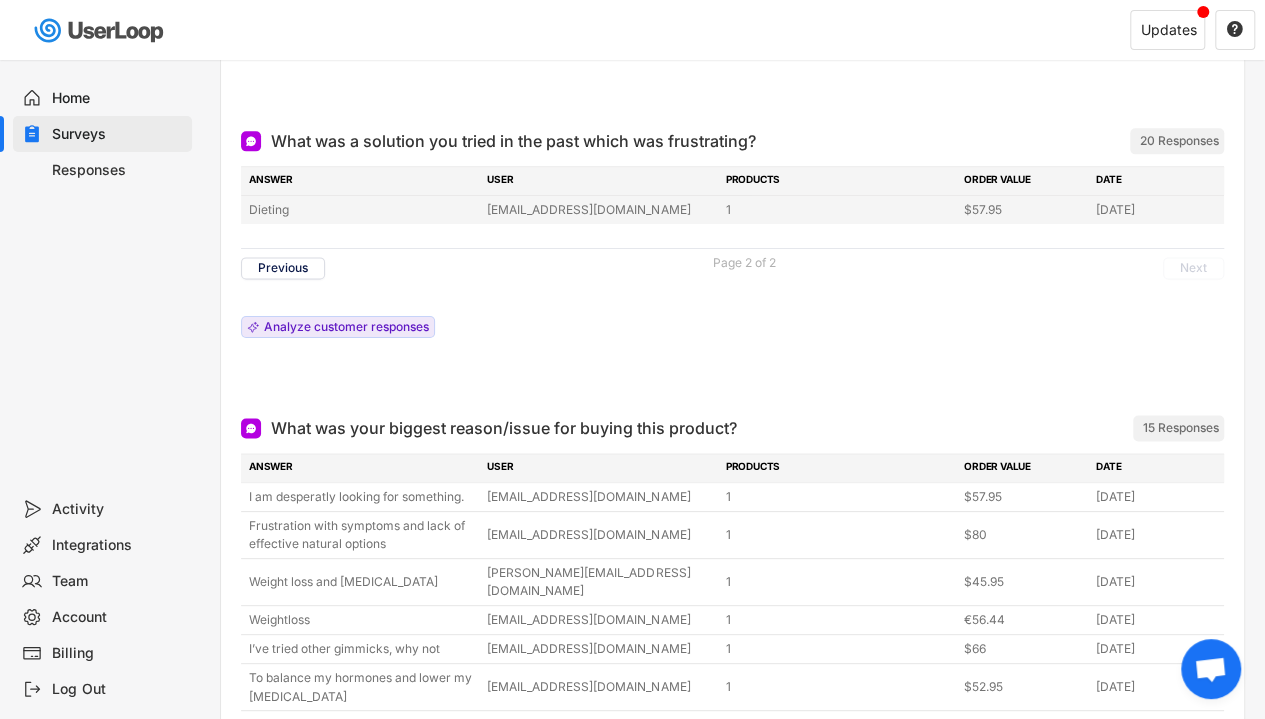 drag, startPoint x: 247, startPoint y: 188, endPoint x: 1169, endPoint y: 194, distance: 922.01953 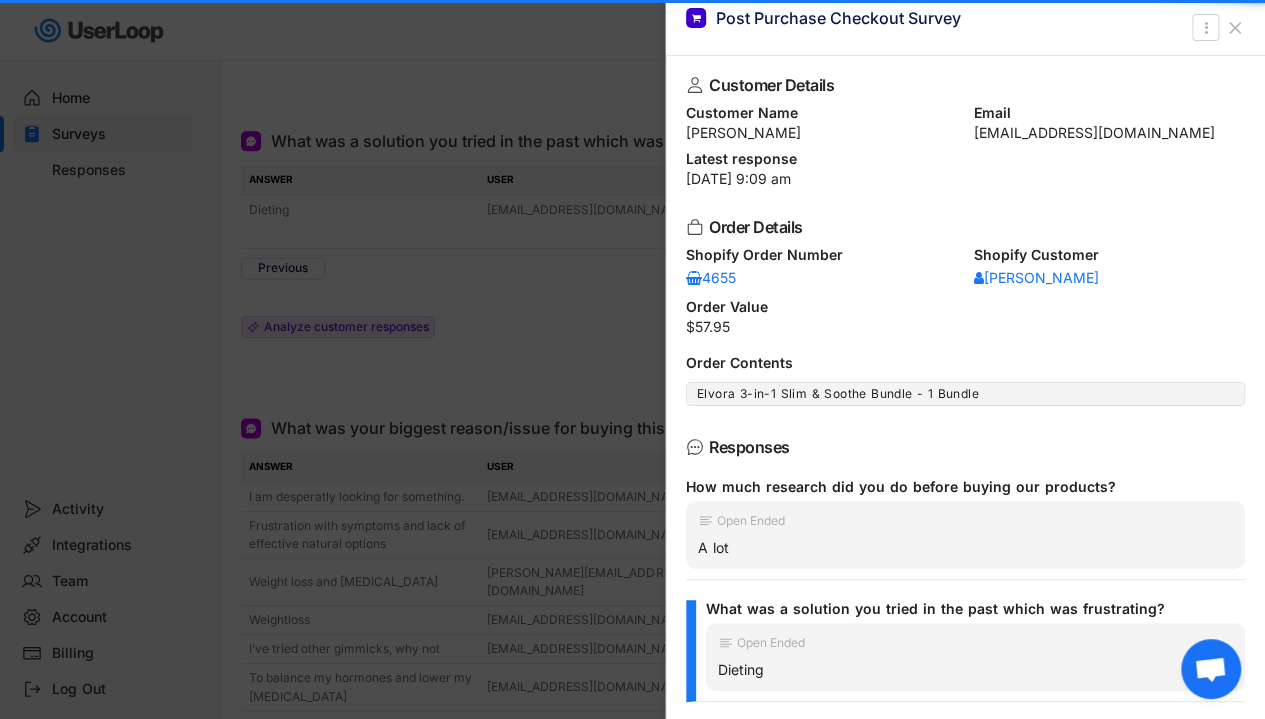 copy on "Dieting [EMAIL_ADDRESS][DOMAIN_NAME] 1 $57.95 [DATE]" 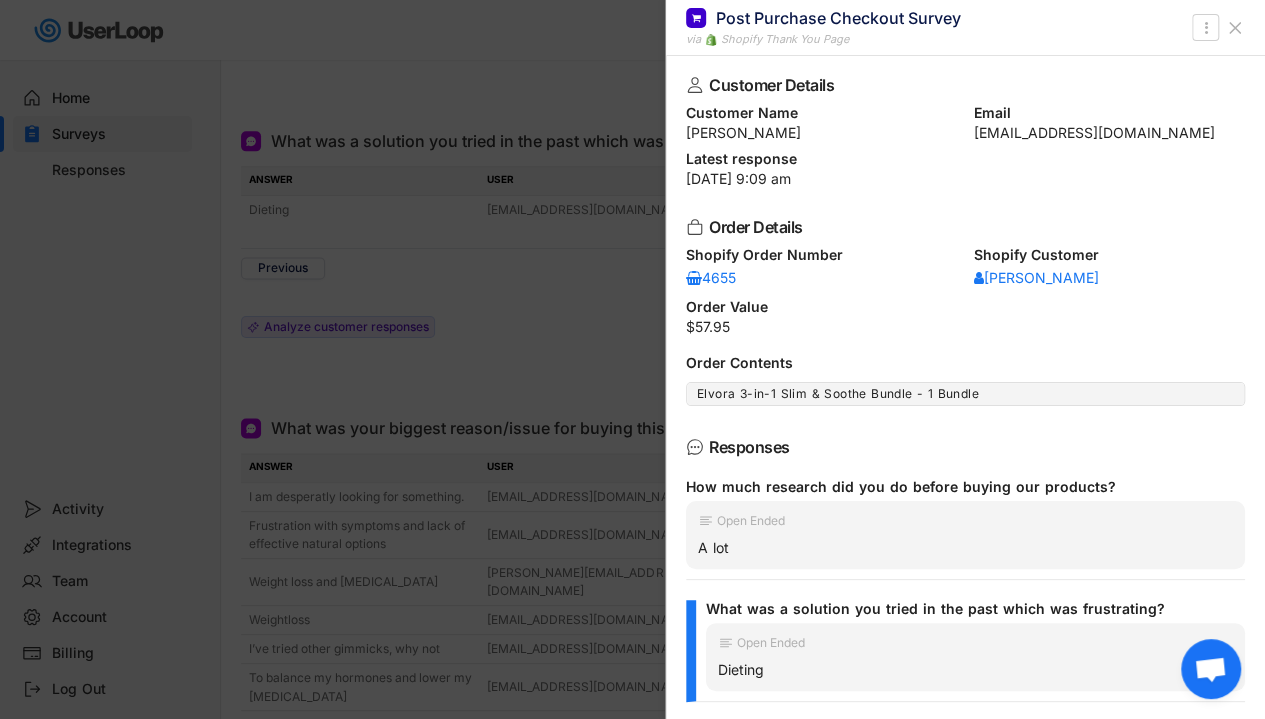 click at bounding box center [632, 359] 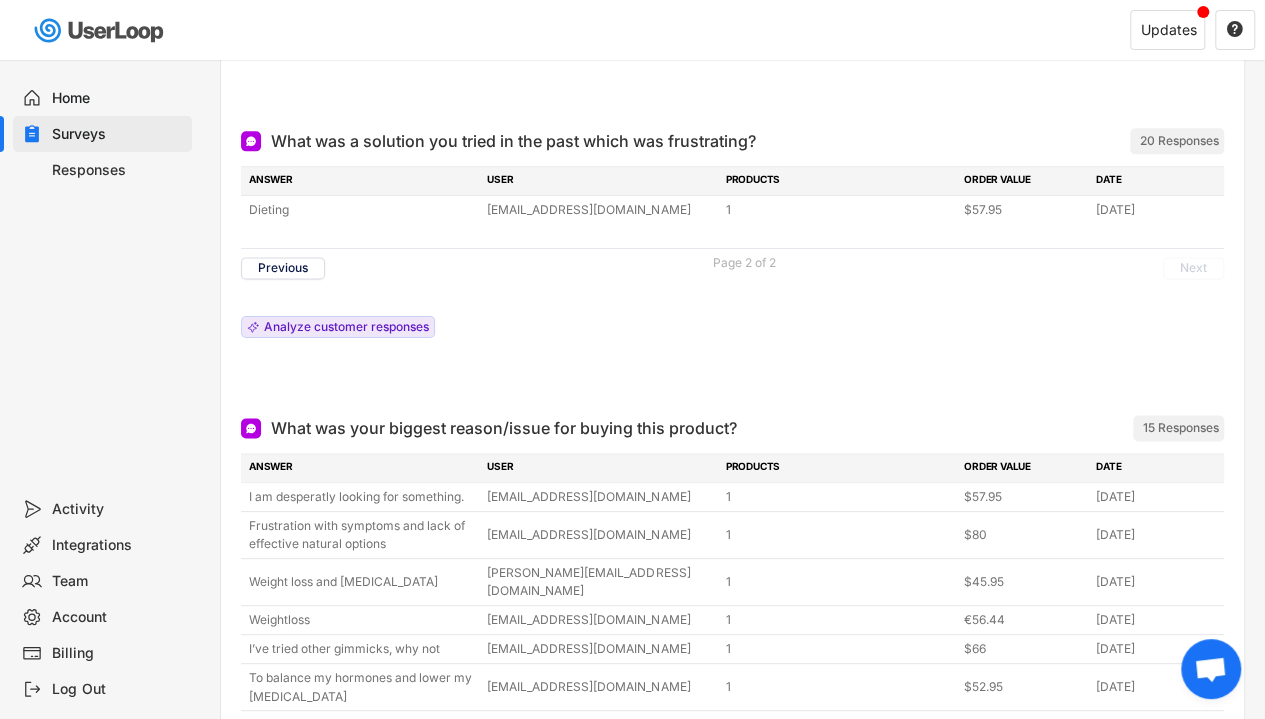 click on "[MEDICAL_DATA]" at bounding box center [362, 754] 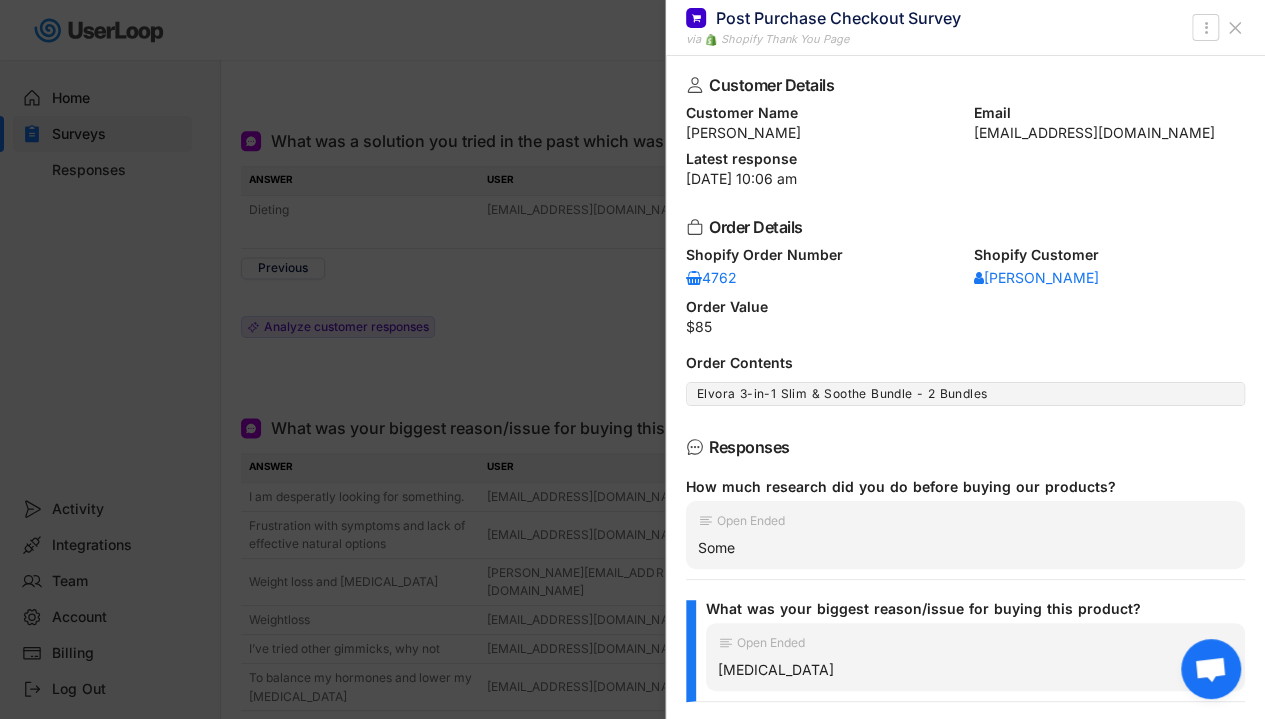 click at bounding box center [632, 359] 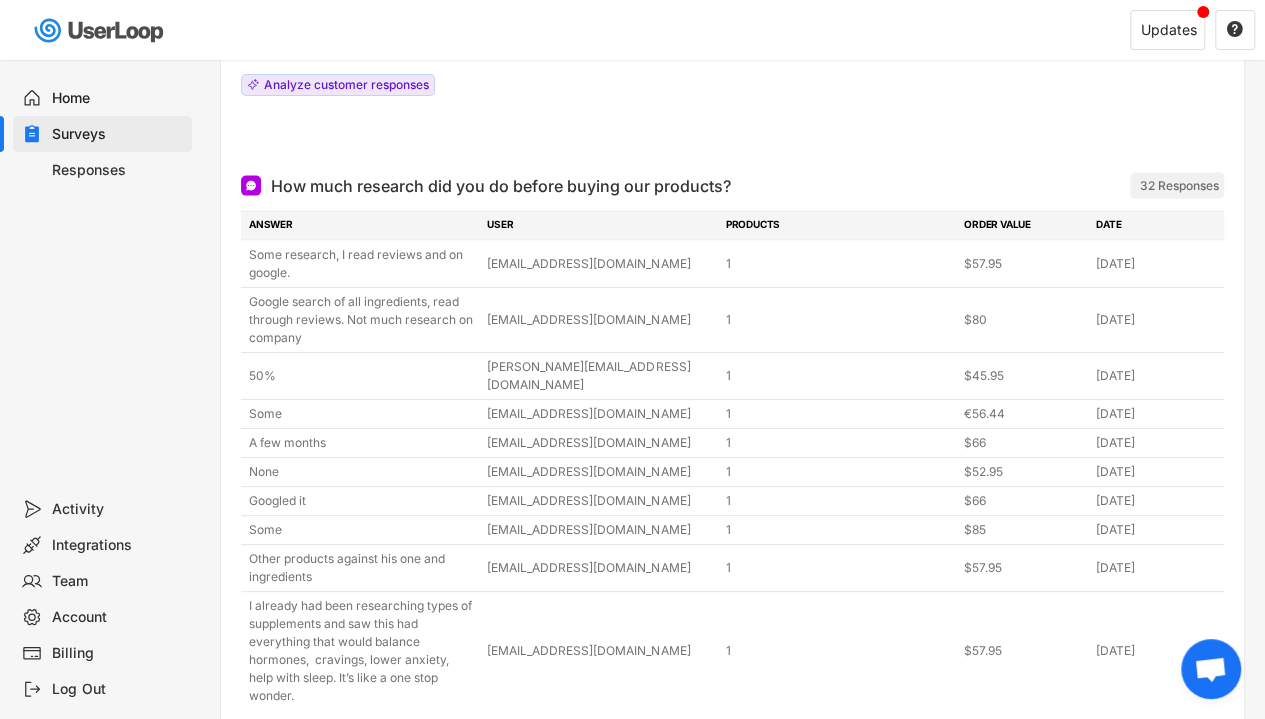 scroll, scrollTop: 2060, scrollLeft: 0, axis: vertical 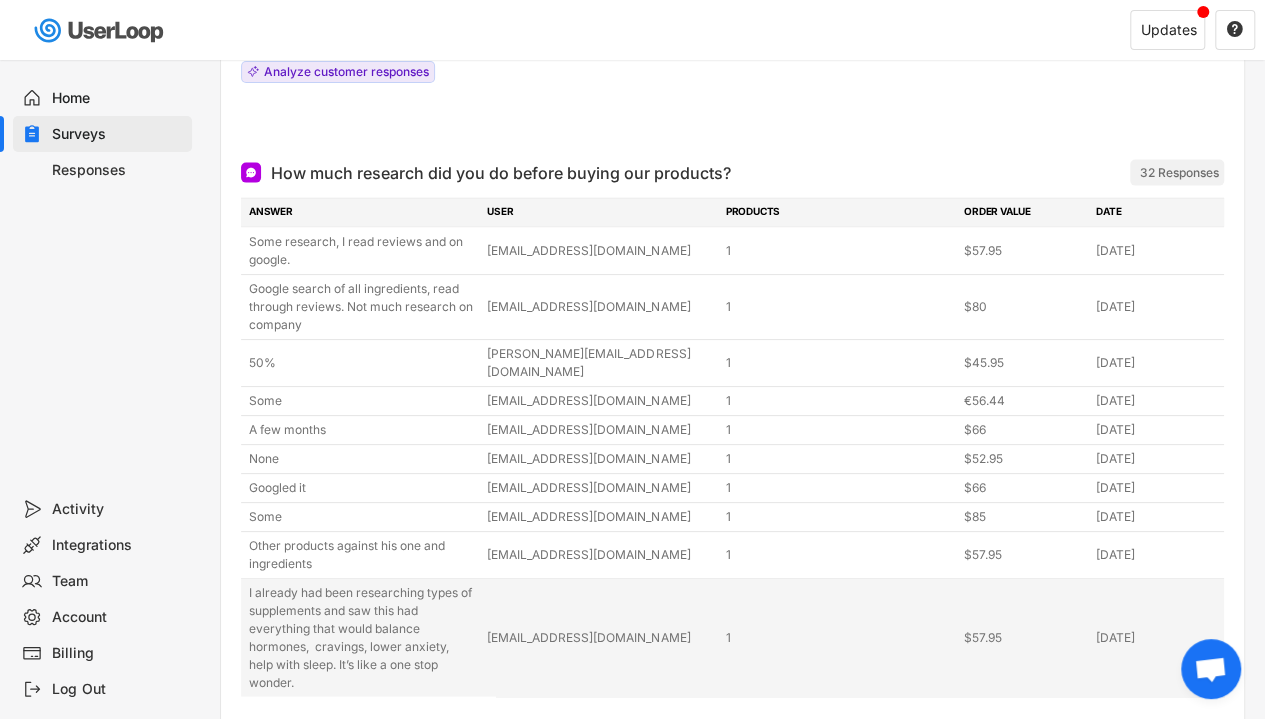 drag, startPoint x: 271, startPoint y: 125, endPoint x: 1159, endPoint y: 563, distance: 990.14545 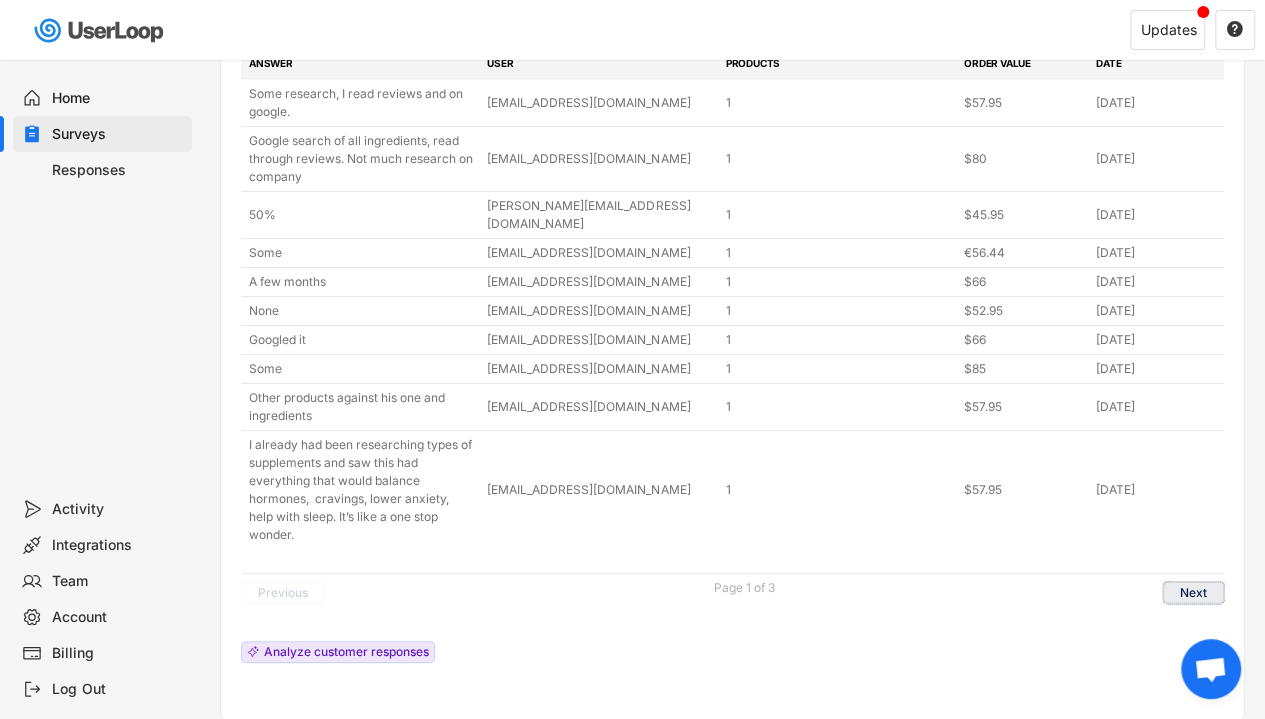 click on "Next" at bounding box center [1193, 593] 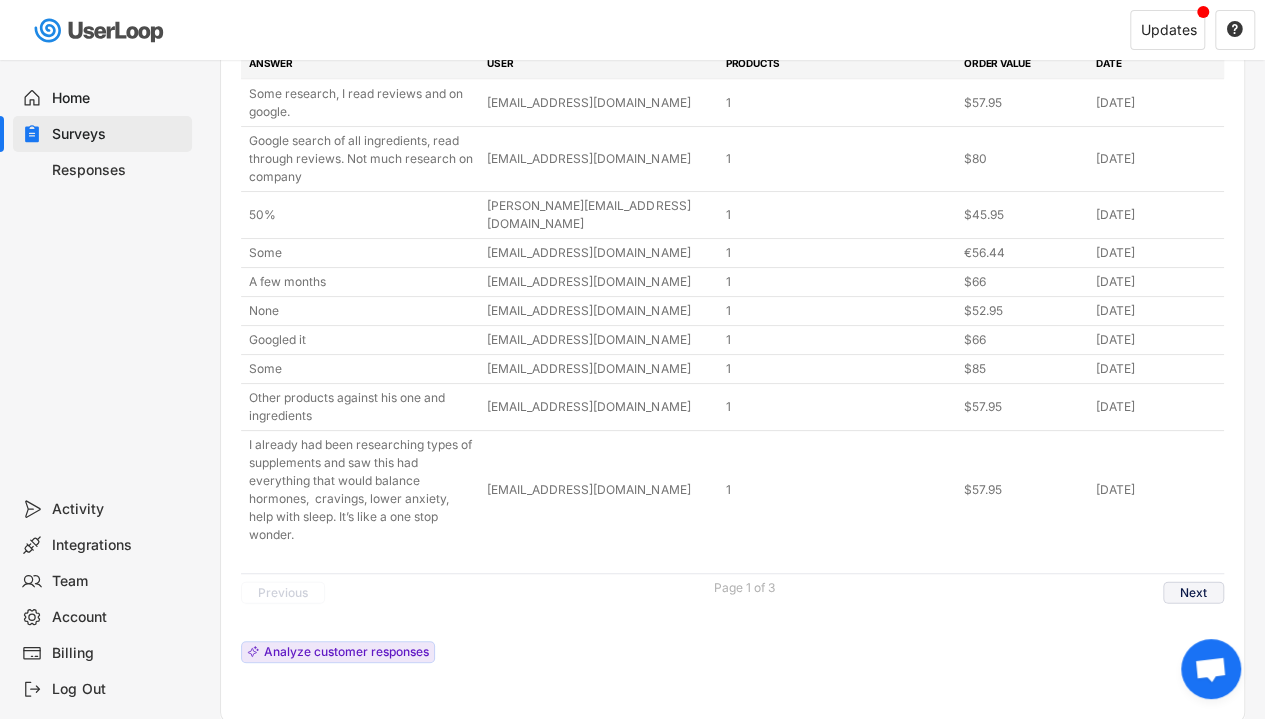 scroll, scrollTop: 2064, scrollLeft: 0, axis: vertical 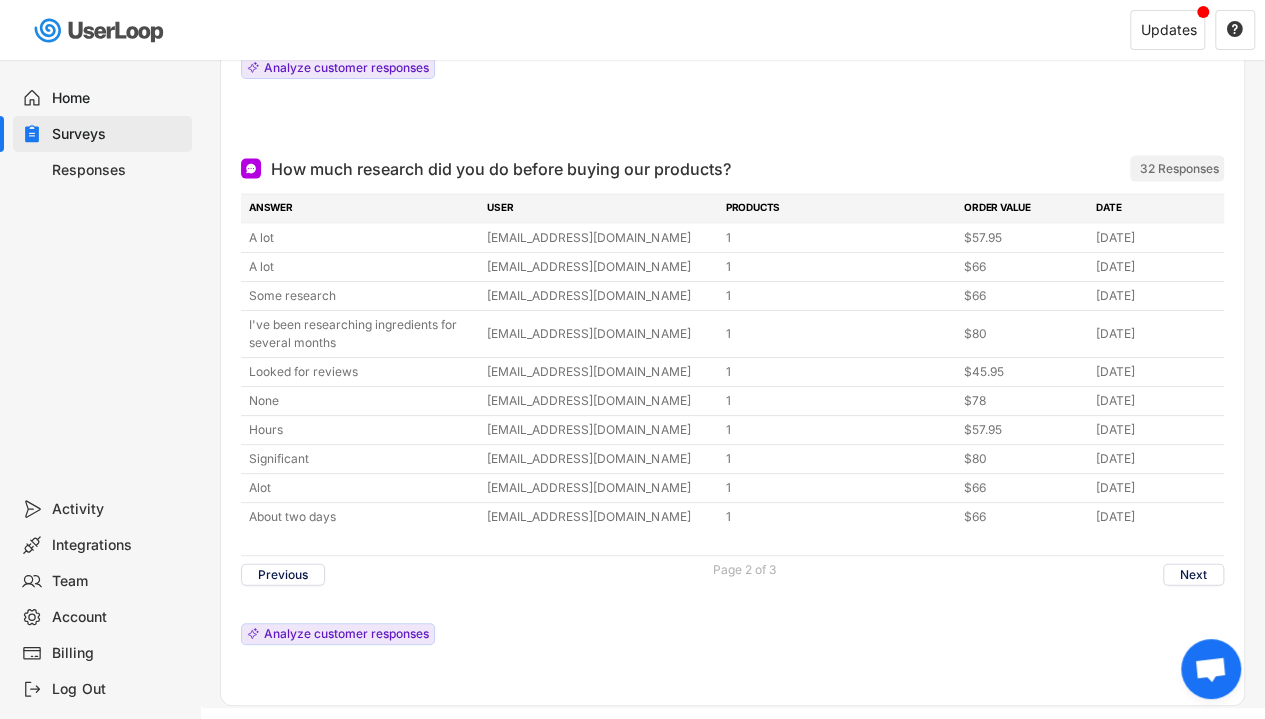 click on "Previous Page 2 of 3 Next" at bounding box center [732, 574] 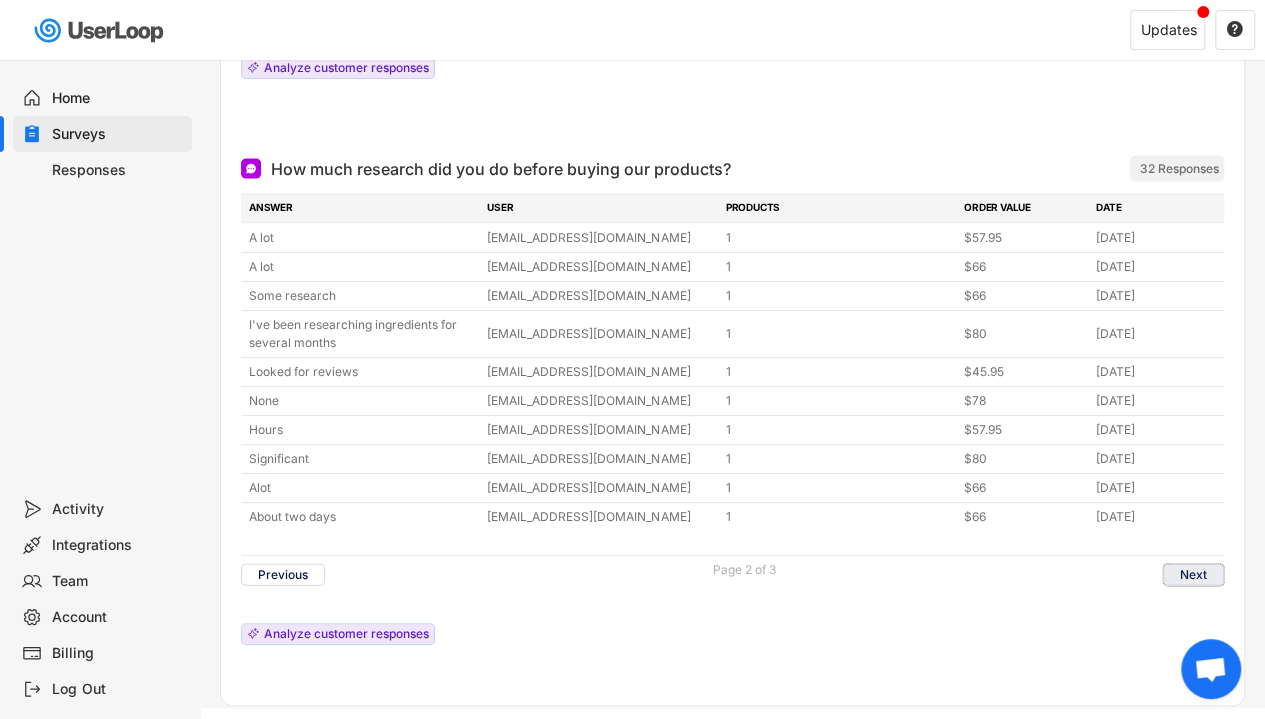 click on "Next" at bounding box center (1193, 575) 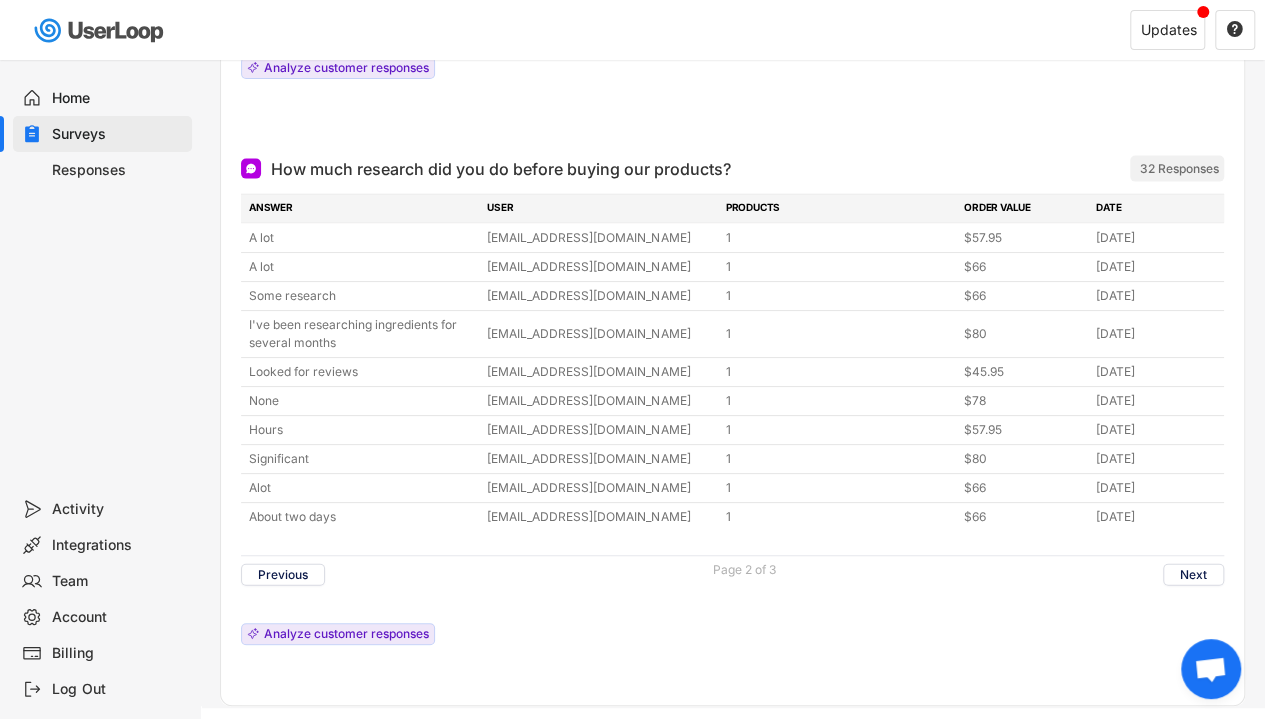 scroll, scrollTop: 1845, scrollLeft: 0, axis: vertical 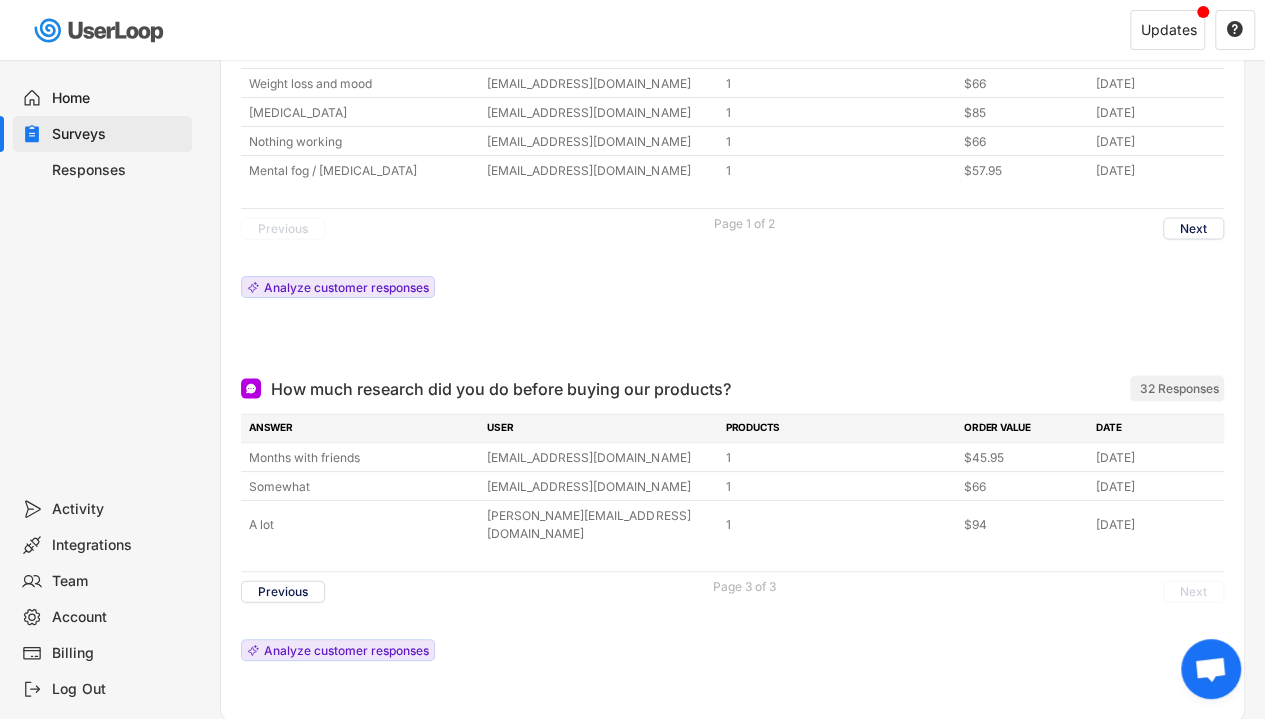 click on "ANSWER USER PRODUCTS ORDER VALUE DATE Months with friends  [EMAIL_ADDRESS][DOMAIN_NAME] 1 $45.95 [DATE] Somewhat [EMAIL_ADDRESS][DOMAIN_NAME] 1 $66 [DATE] A lot [PERSON_NAME][EMAIL_ADDRESS][DOMAIN_NAME] 1 $94 [DATE] I've been researching ingredients for several months  [EMAIL_ADDRESS][DOMAIN_NAME] 1 $80 [DATE] Looked for reviews [EMAIL_ADDRESS][DOMAIN_NAME] 1 $45.95 [DATE] None [EMAIL_ADDRESS][DOMAIN_NAME] 1 $78 [DATE] Hours [EMAIL_ADDRESS][DOMAIN_NAME] 1 $57.95 [DATE] Significant  [EMAIL_ADDRESS][DOMAIN_NAME] 1 $80 [DATE] Alot [EMAIL_ADDRESS][DOMAIN_NAME] 1 $66 [DATE] About two days [EMAIL_ADDRESS][DOMAIN_NAME] 1 $66 [DATE] Previous Page 3 of 3 Next Analyze customer responses" at bounding box center [732, 542] 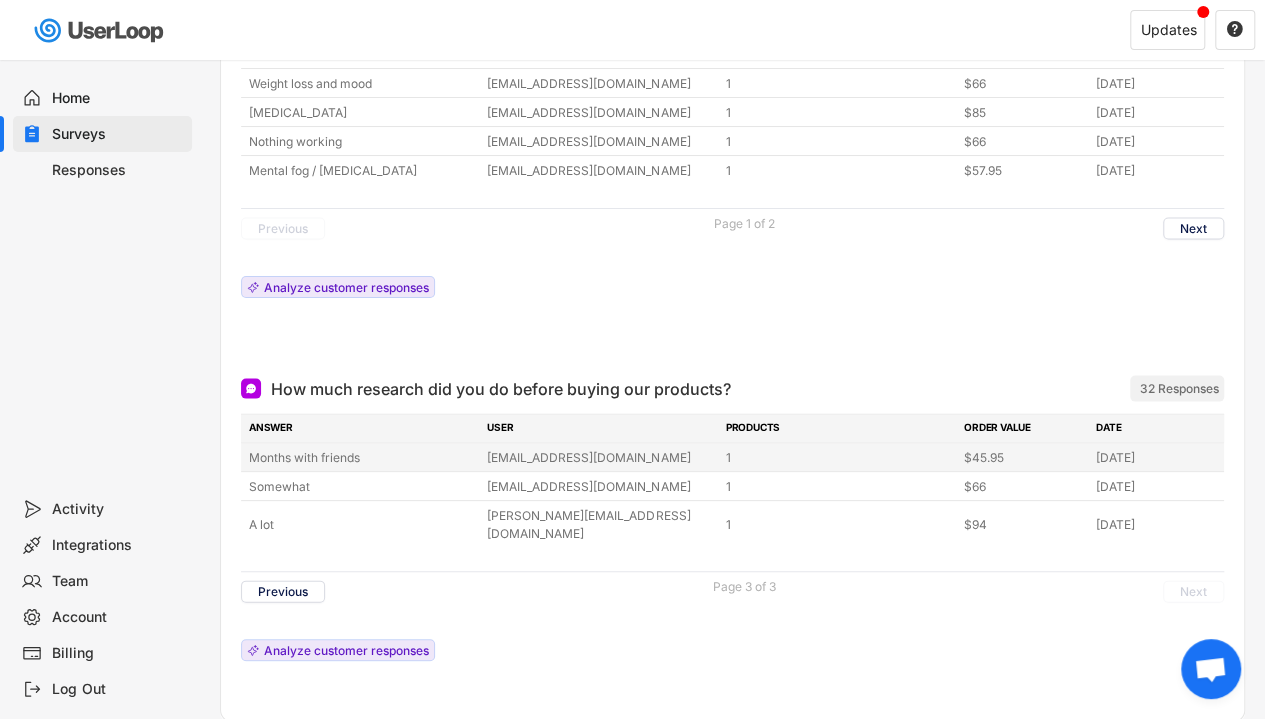 drag, startPoint x: 1180, startPoint y: 477, endPoint x: 252, endPoint y: 411, distance: 930.344 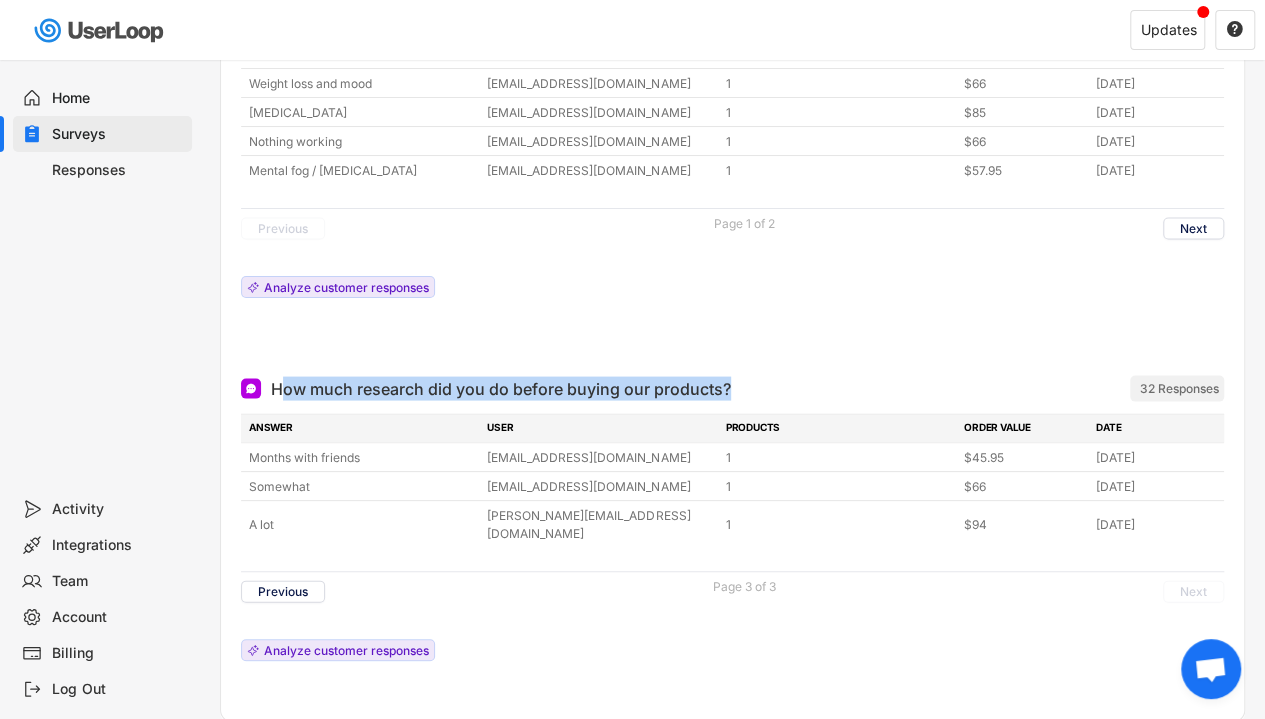 drag, startPoint x: 738, startPoint y: 341, endPoint x: 278, endPoint y: 317, distance: 460.62567 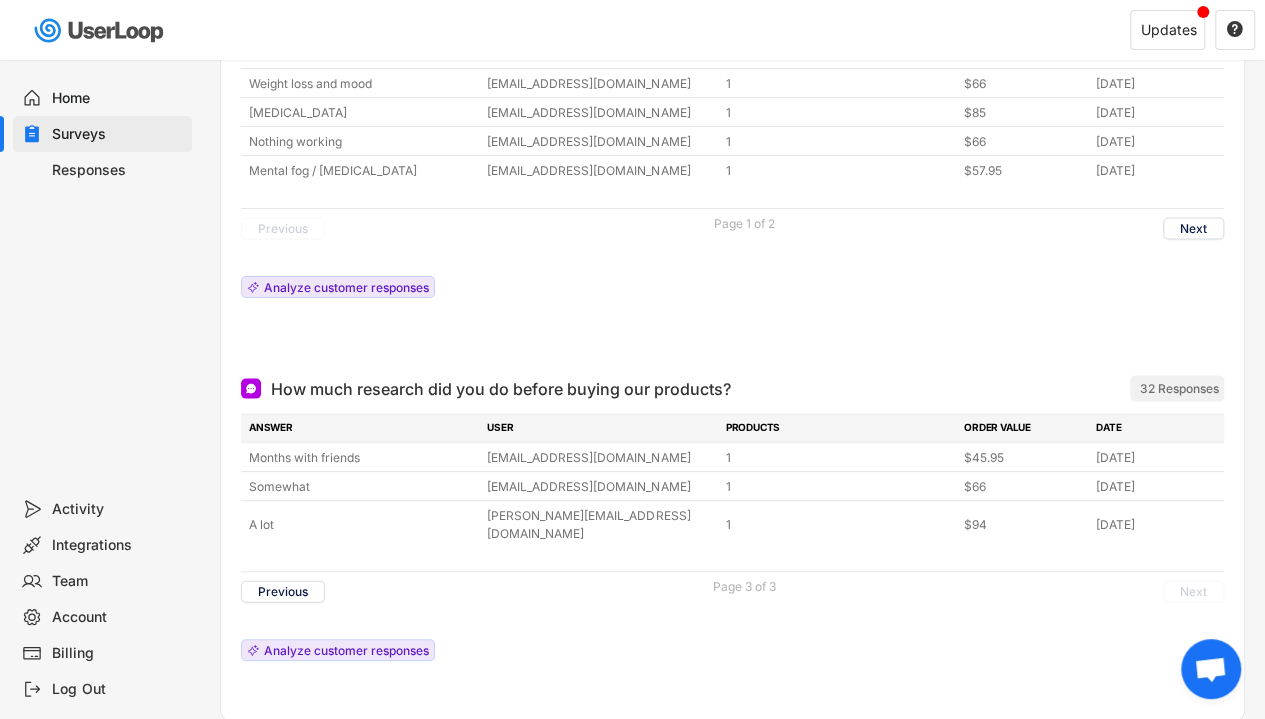 click on "How much research did you do before buying our products?" at bounding box center [501, 388] 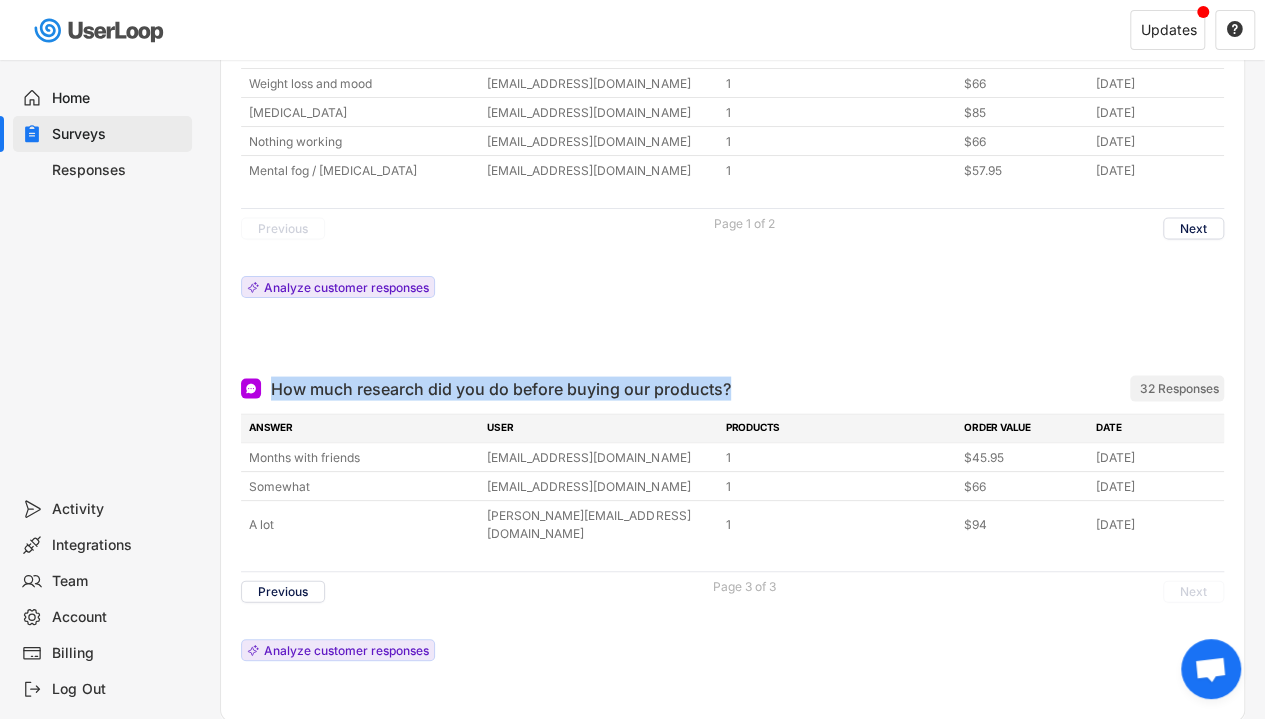 drag, startPoint x: 270, startPoint y: 340, endPoint x: 721, endPoint y: 348, distance: 451.07095 